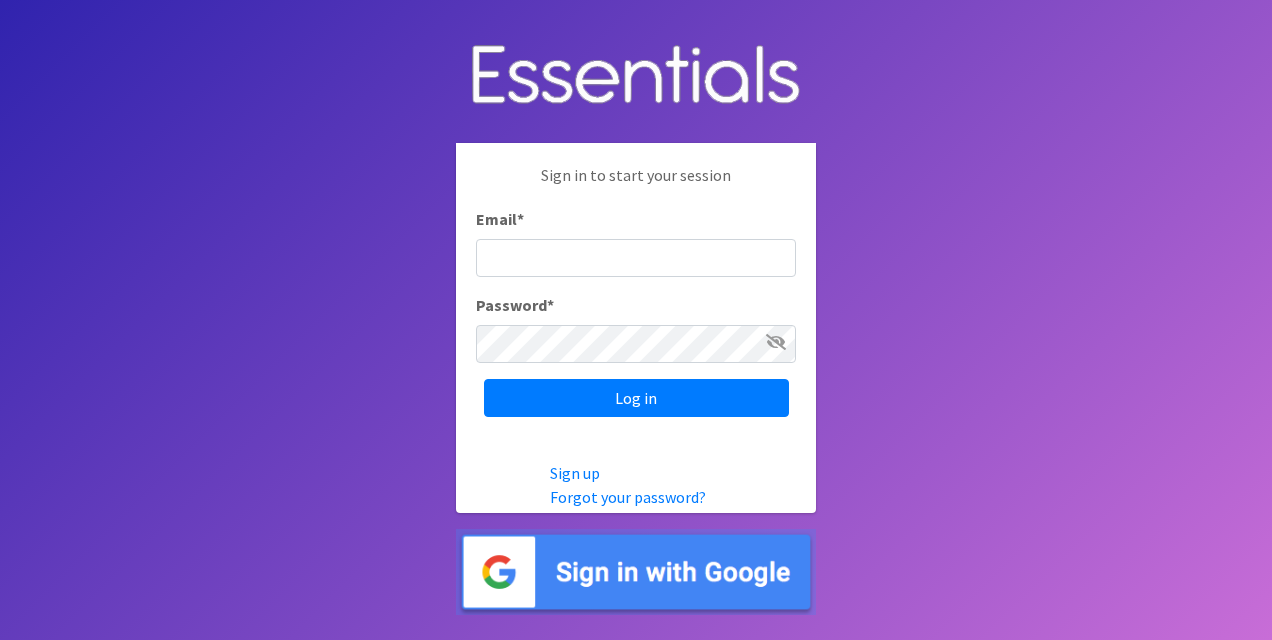 scroll, scrollTop: 0, scrollLeft: 0, axis: both 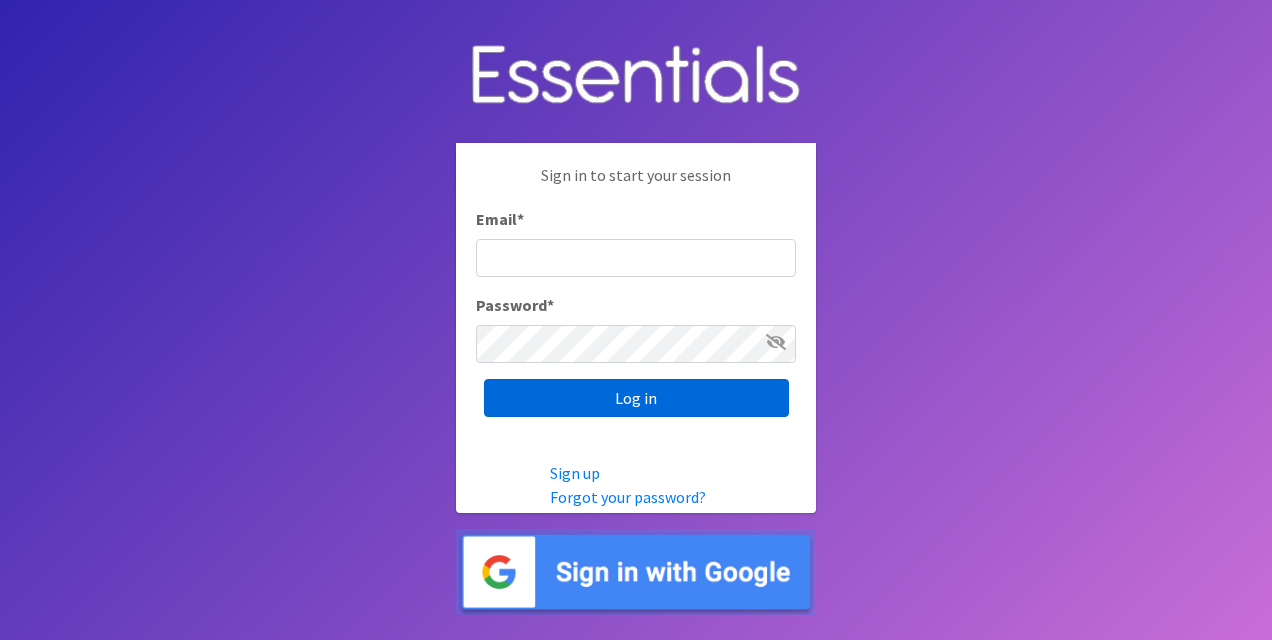 type on "[USERNAME]@example.com" 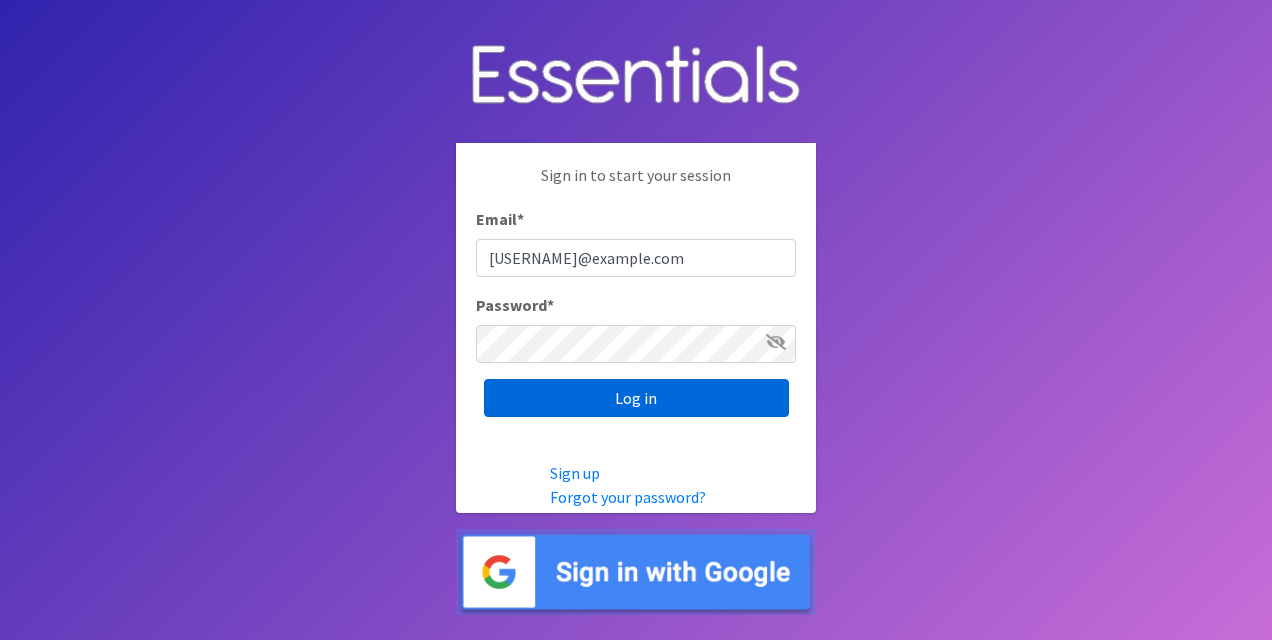 click on "Log in" at bounding box center (636, 398) 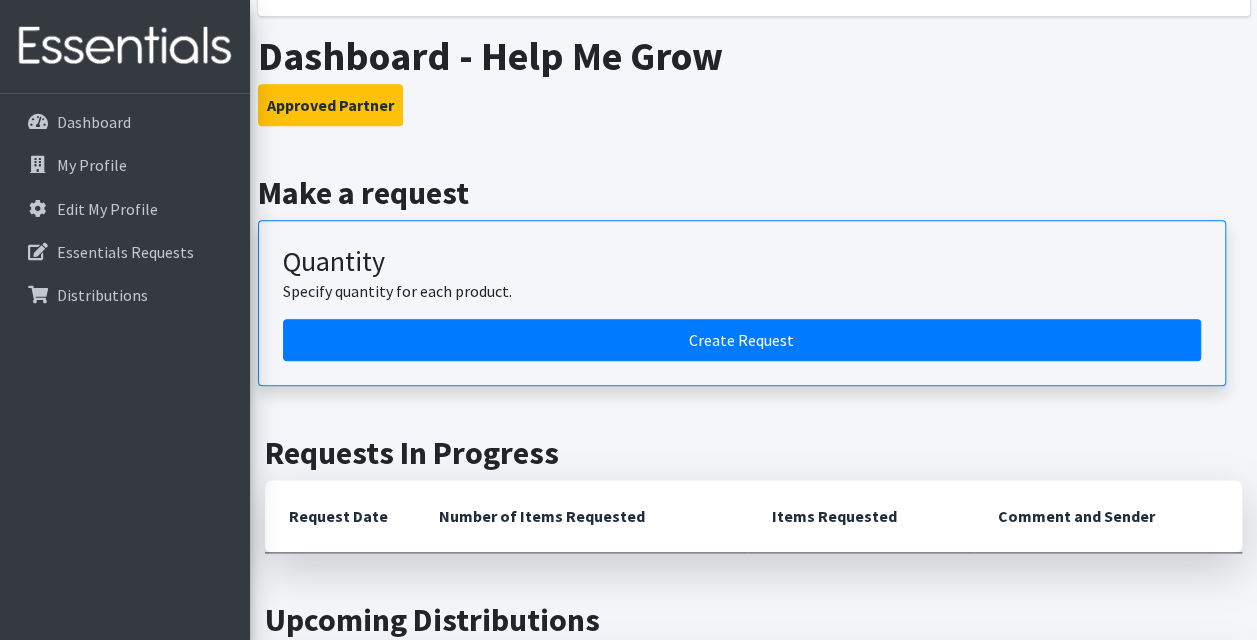 scroll, scrollTop: 1000, scrollLeft: 0, axis: vertical 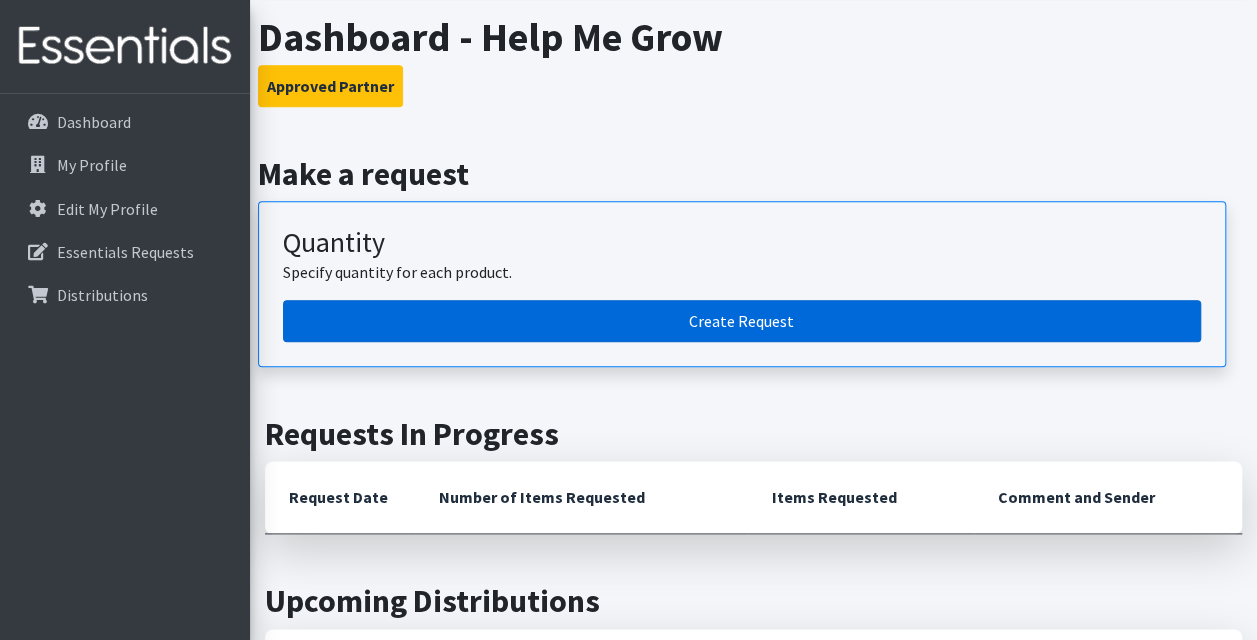 click on "Create Request" at bounding box center (742, 321) 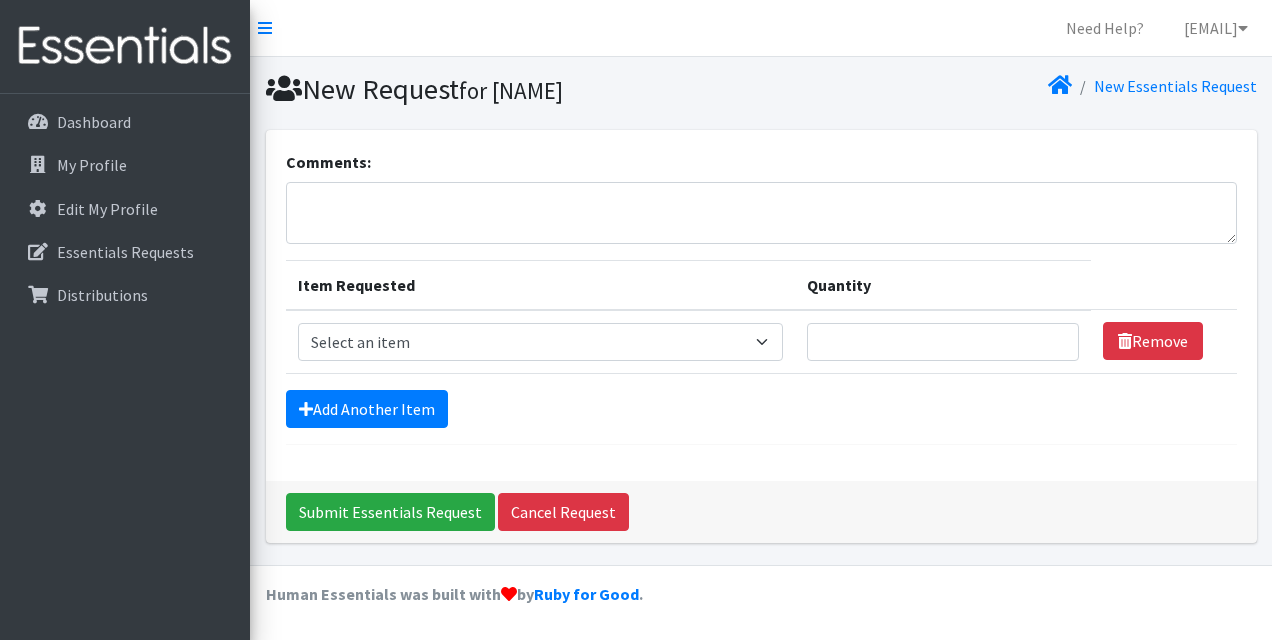 scroll, scrollTop: 0, scrollLeft: 0, axis: both 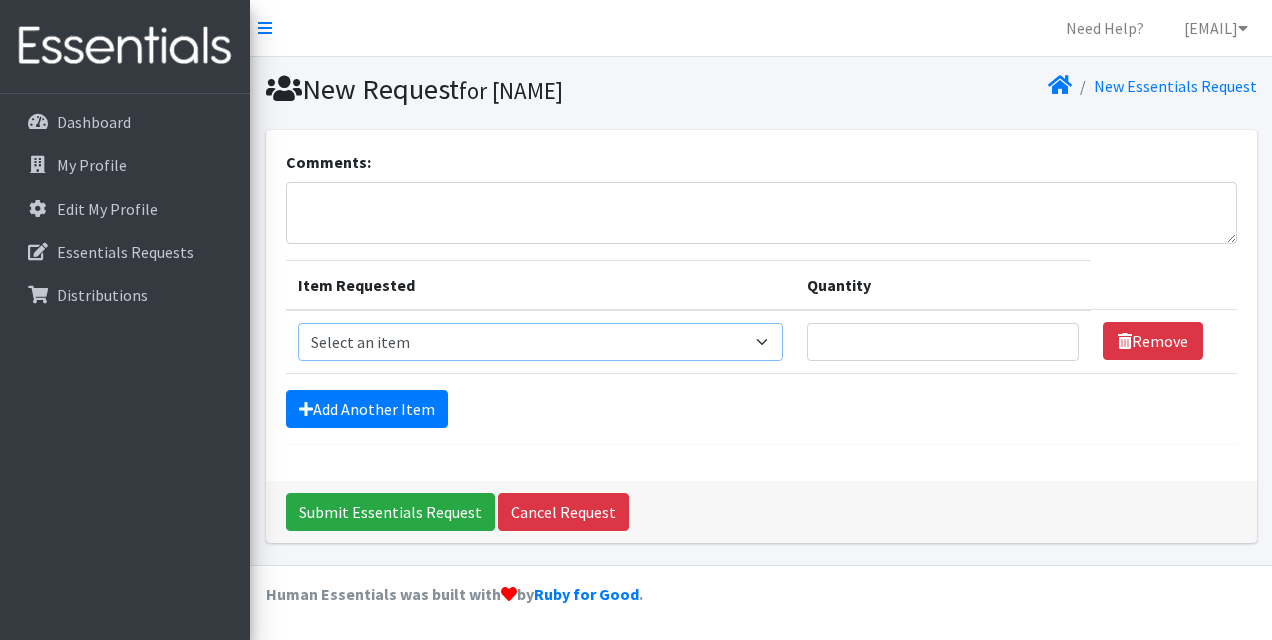 click on "Select an item
2T3T([QUANTITY]/child)
3T4T([QUANTITY]/child)
4T5T([QUANTITY]/child)
Cloth Diaper Kit (specify gender & size/age)
Cloth Diaper Mini Starter Kit (specify gender & size/age)
Native Conditioner, 16.5 oz. (1 case of 6 bottles)
Size 1([QUANTITY]/child)
Size 2([QUANTITY]/child)
Size 3([QUANTITY]/child)
Size 4([QUANTITY]/child)
Size 5([QUANTITY]/child)
Size 6([QUANTITY]/child)
Size N([QUANTITY]/child)
Swimmers-Infant Size  Small (13-24 lbs)
Youth Pull-Ups (L) ([WEIGHT]- 125 lbs)" at bounding box center [541, 342] 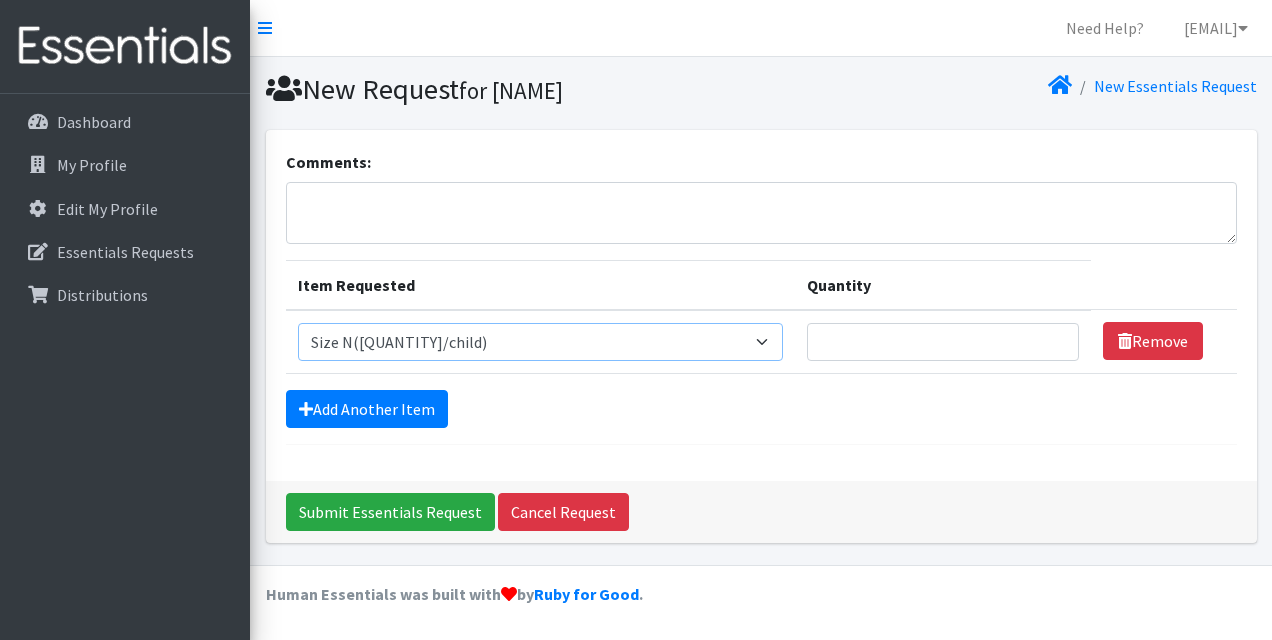 click on "Select an item
2T3T([QUANTITY]/child)
3T4T([QUANTITY]/child)
4T5T([QUANTITY]/child)
Cloth Diaper Kit (specify gender & size/age)
Cloth Diaper Mini Starter Kit (specify gender & size/age)
Native Conditioner, 16.5 oz. (1 case of 6 bottles)
Size 1([QUANTITY]/child)
Size 2([QUANTITY]/child)
Size 3([QUANTITY]/child)
Size 4([QUANTITY]/child)
Size 5([QUANTITY]/child)
Size 6([QUANTITY]/child)
Size N([QUANTITY]/child)
Swimmers-Infant Size  Small (13-24 lbs)
Youth Pull-Ups (L) ([WEIGHT]- 125 lbs)" at bounding box center [541, 342] 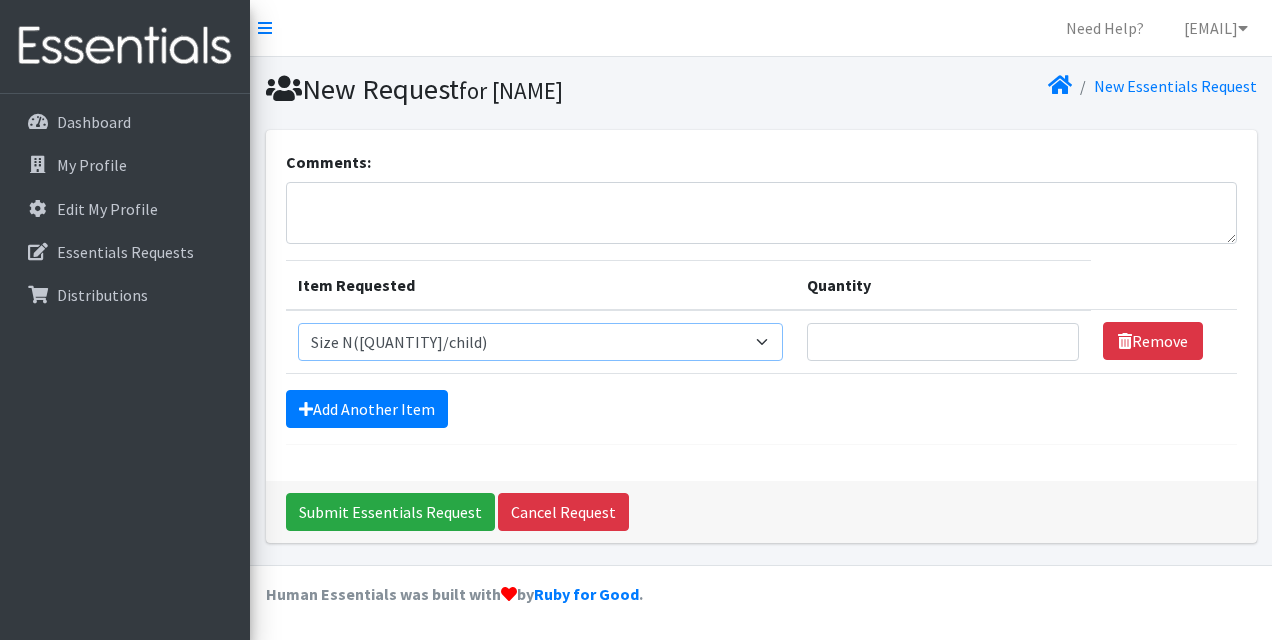 click on "Select an item
2T3T([QUANTITY]/child)
3T4T([QUANTITY]/child)
4T5T([QUANTITY]/child)
Cloth Diaper Kit (specify gender & size/age)
Cloth Diaper Mini Starter Kit (specify gender & size/age)
Native Conditioner, 16.5 oz. (1 case of 6 bottles)
Size 1([QUANTITY]/child)
Size 2([QUANTITY]/child)
Size 3([QUANTITY]/child)
Size 4([QUANTITY]/child)
Size 5([QUANTITY]/child)
Size 6([QUANTITY]/child)
Size N([QUANTITY]/child)
Swimmers-Infant Size  Small (13-24 lbs)
Youth Pull-Ups (L) ([WEIGHT]- 125 lbs)" at bounding box center (541, 342) 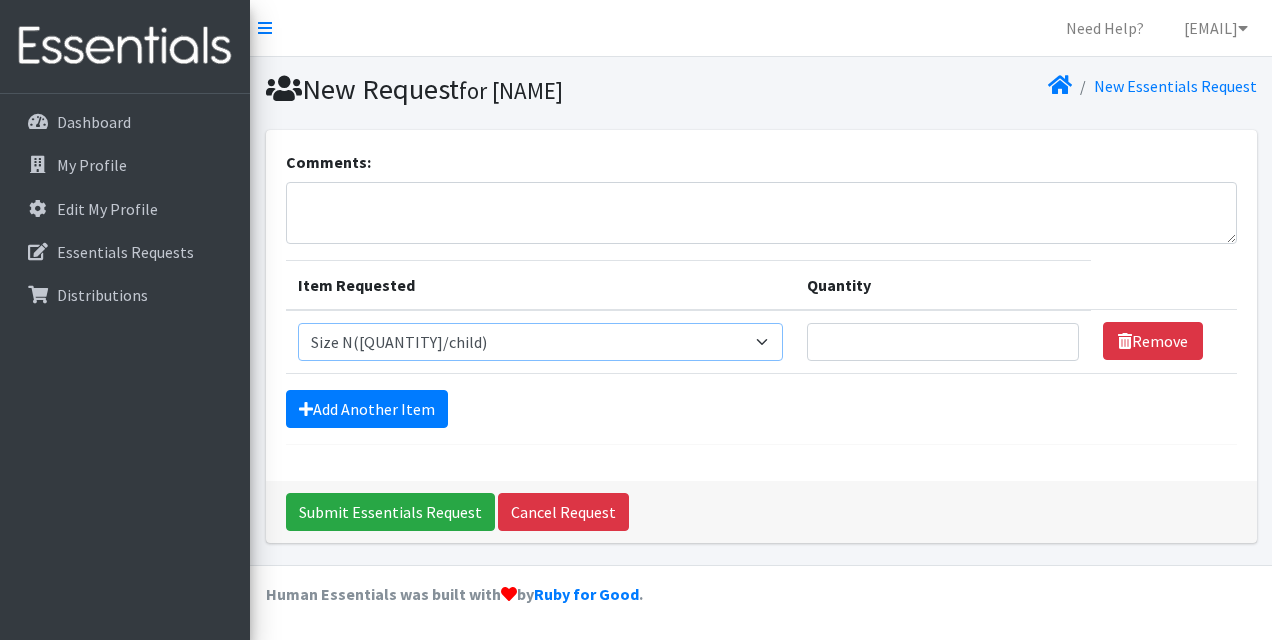 select on "951" 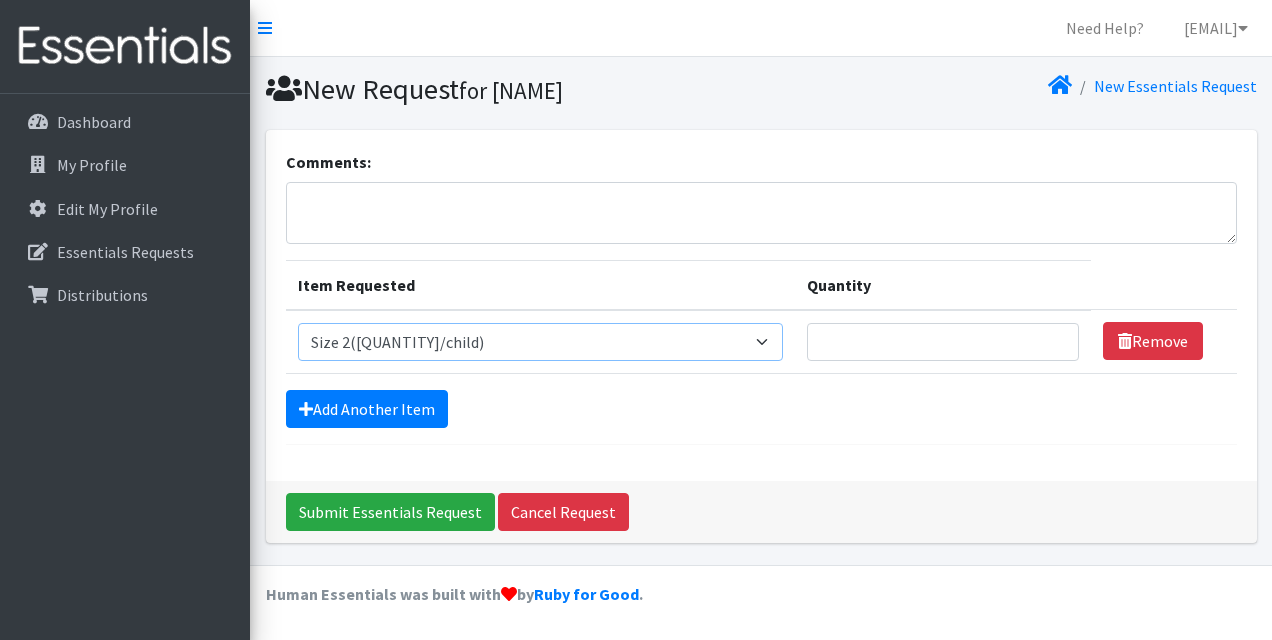 click on "Select an item
2T3T([QUANTITY]/child)
3T4T([QUANTITY]/child)
4T5T([QUANTITY]/child)
Cloth Diaper Kit (specify gender & size/age)
Cloth Diaper Mini Starter Kit (specify gender & size/age)
Native Conditioner, 16.5 oz. (1 case of 6 bottles)
Size 1([QUANTITY]/child)
Size 2([QUANTITY]/child)
Size 3([QUANTITY]/child)
Size 4([QUANTITY]/child)
Size 5([QUANTITY]/child)
Size 6([QUANTITY]/child)
Size N([QUANTITY]/child)
Swimmers-Infant Size  Small (13-24 lbs)
Youth Pull-Ups (L) ([WEIGHT]- 125 lbs)" at bounding box center (541, 342) 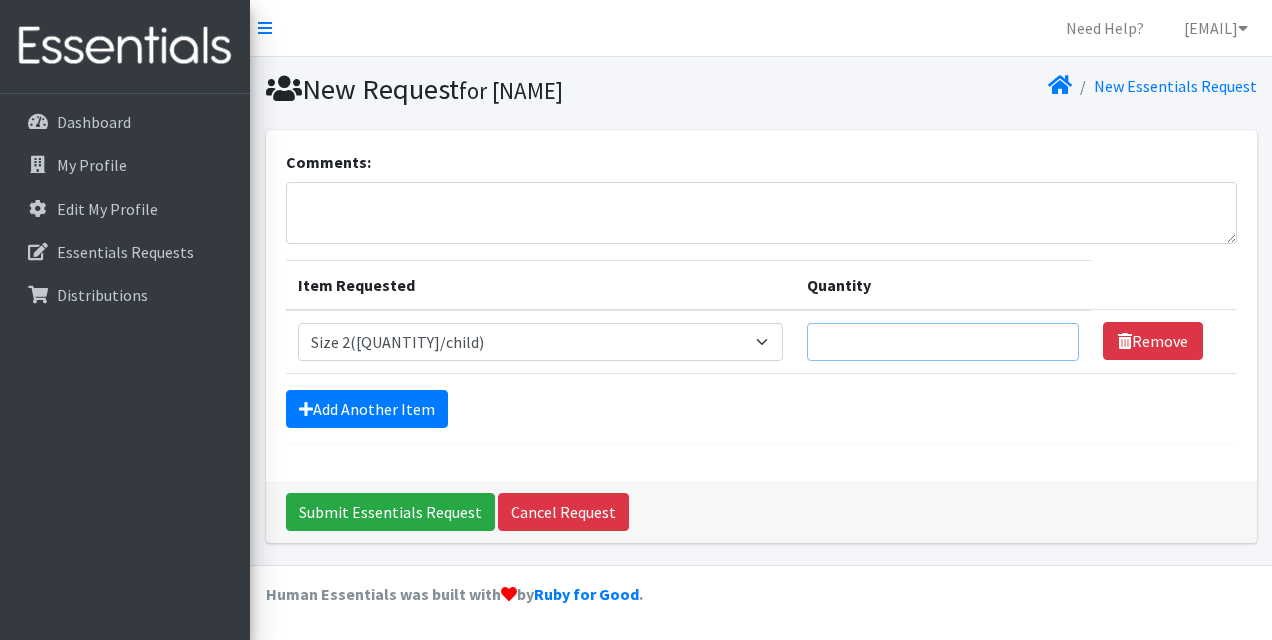 click on "Quantity" at bounding box center (942, 342) 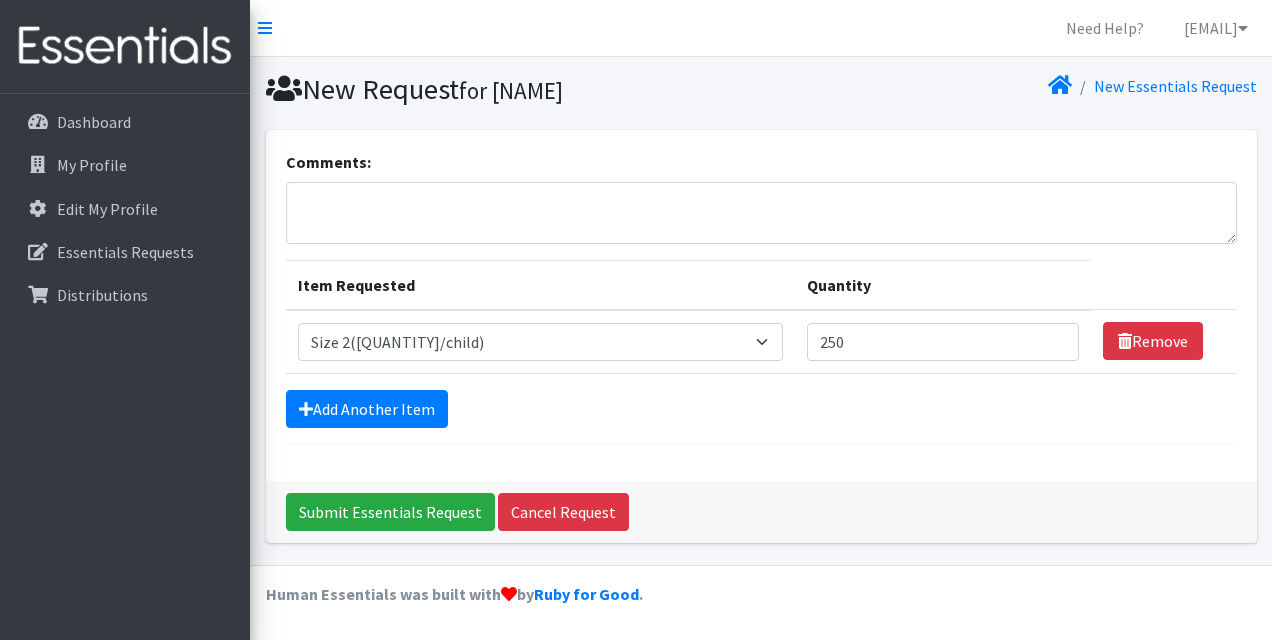 click on "Comments:
Item Requested
Quantity
Item Requested
Select an item
2T3T([QUANTITY]/child)
3T4T([QUANTITY]/child)
4T5T([QUANTITY]/child)
Cloth Diaper Kit (specify gender & size/age)
Cloth Diaper Mini Starter Kit (specify gender & size/age)
Native Conditioner, 16.5 oz. (1 case of 6 bottles)
Size 1([QUANTITY]/child)
Size 2([QUANTITY]/child)
Size 3([QUANTITY]/child)
Size 4([QUANTITY]/child)
Size 5([QUANTITY]/child)
Size 6([QUANTITY]/child)
Size N([QUANTITY]/child)
Swimmers-Infant Size  Small (13-24 lbs)
Youth Pull-Ups (L) ([WEIGHT]- 125 lbs)
Quantity
250
Remove
Add Another Item" at bounding box center (761, 297) 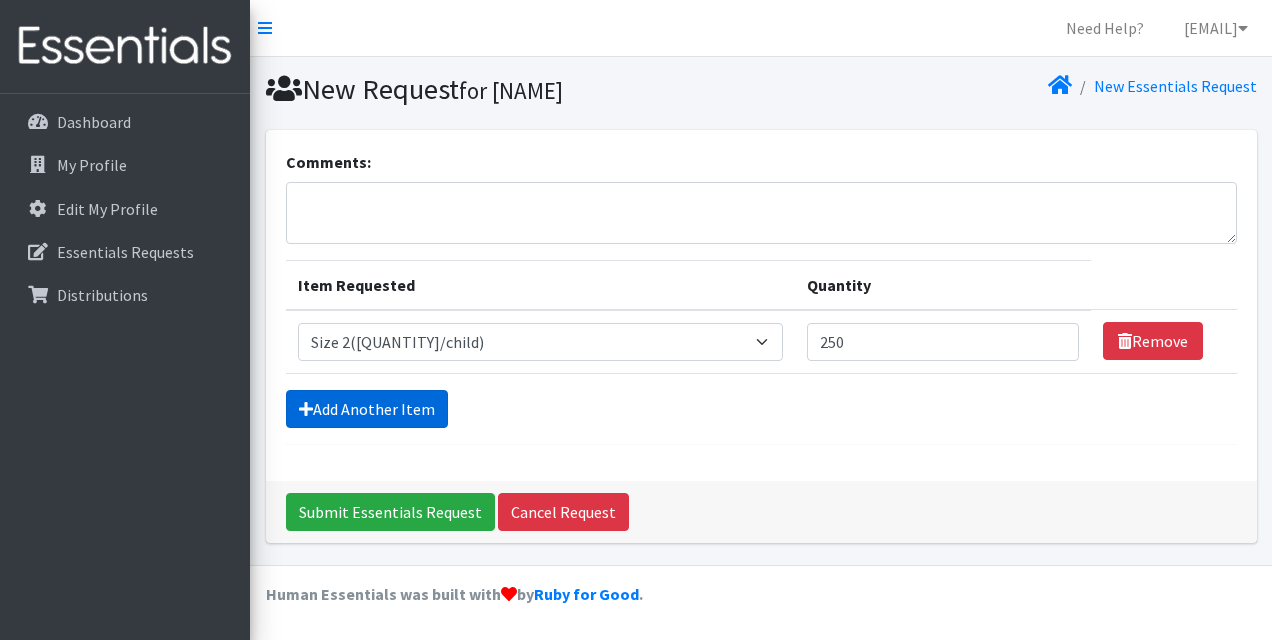 click on "Add Another Item" at bounding box center [367, 409] 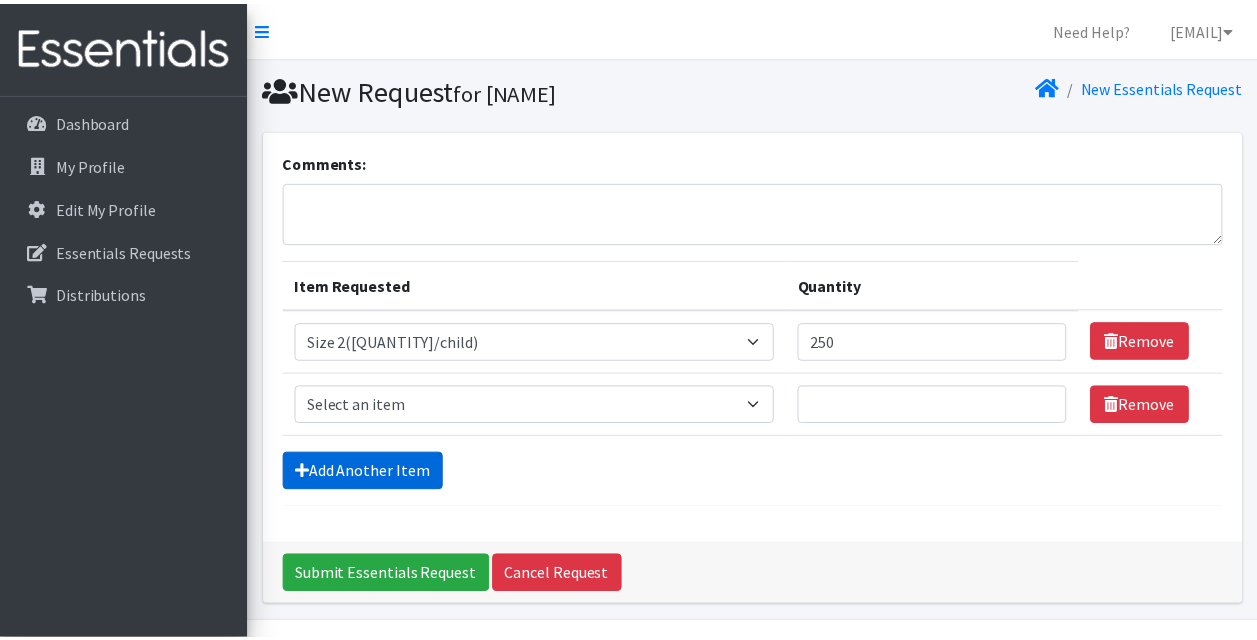 scroll, scrollTop: 53, scrollLeft: 0, axis: vertical 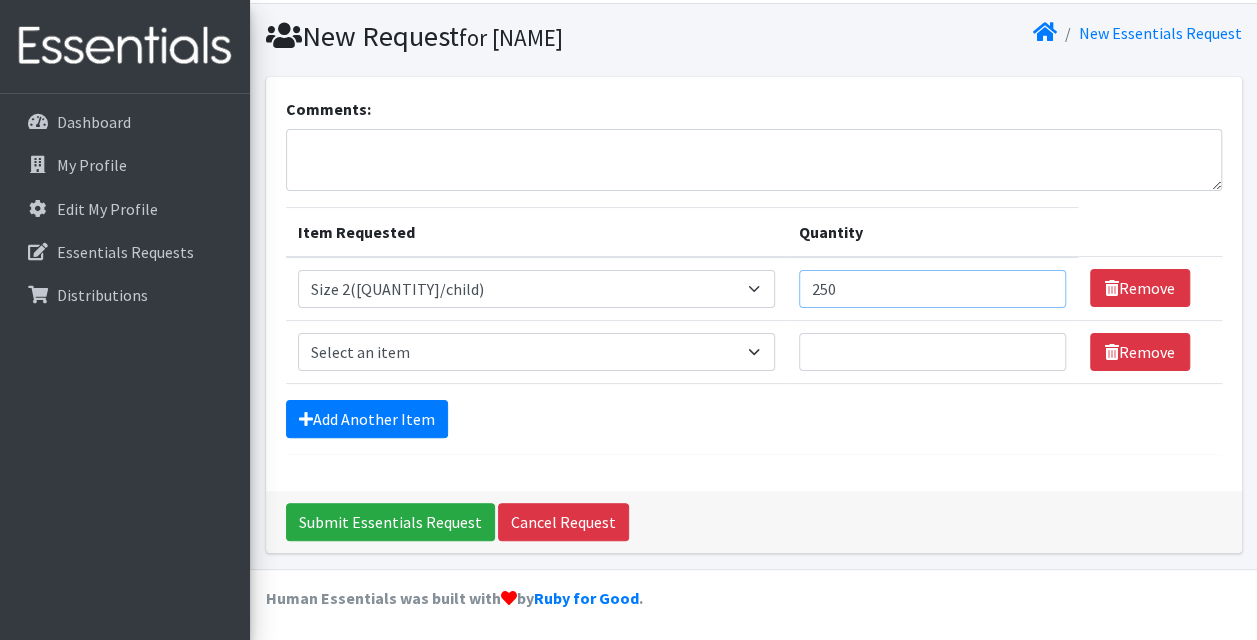 drag, startPoint x: 844, startPoint y: 280, endPoint x: 741, endPoint y: 291, distance: 103.58572 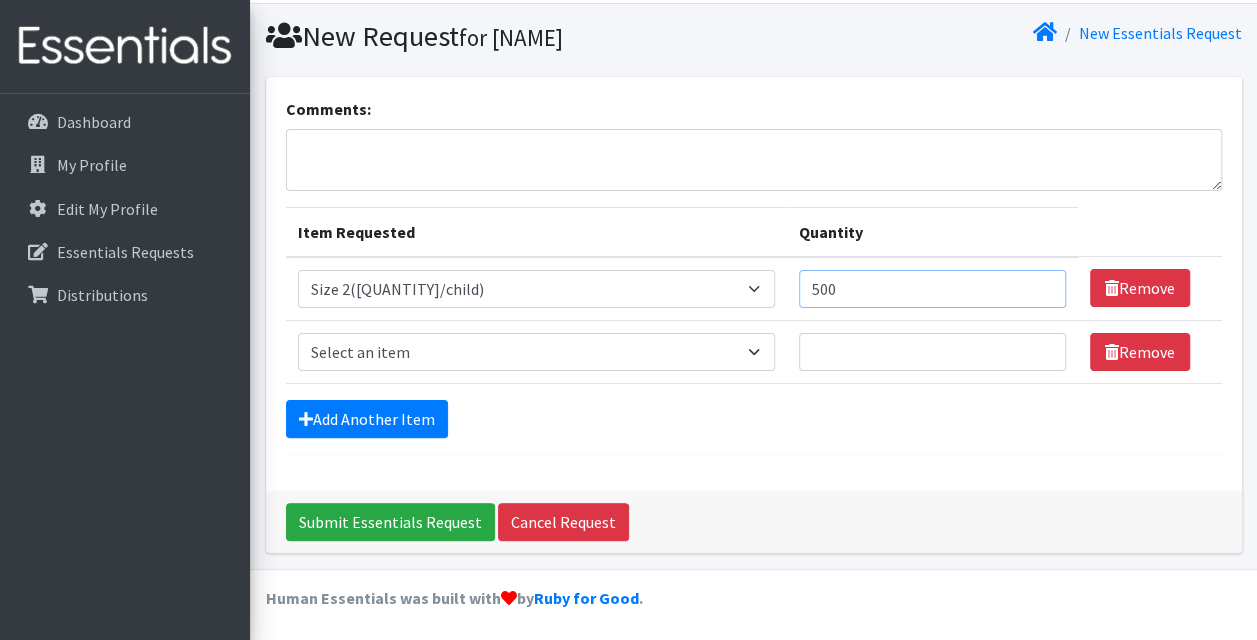 type on "500" 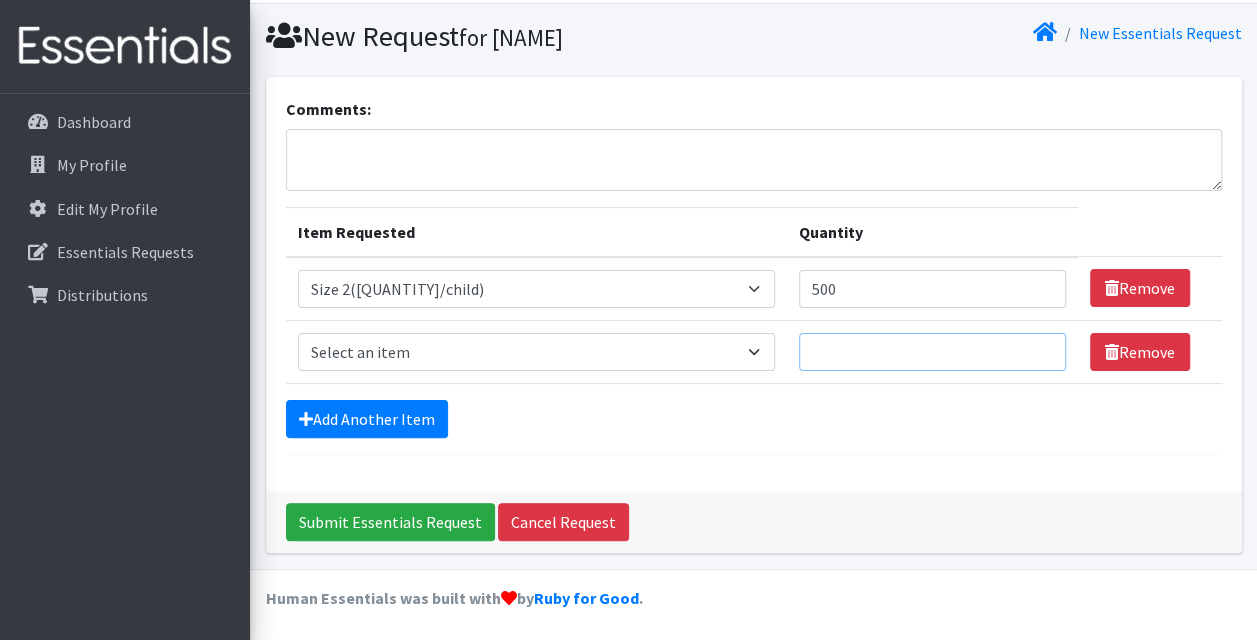 click on "Quantity" at bounding box center [932, 352] 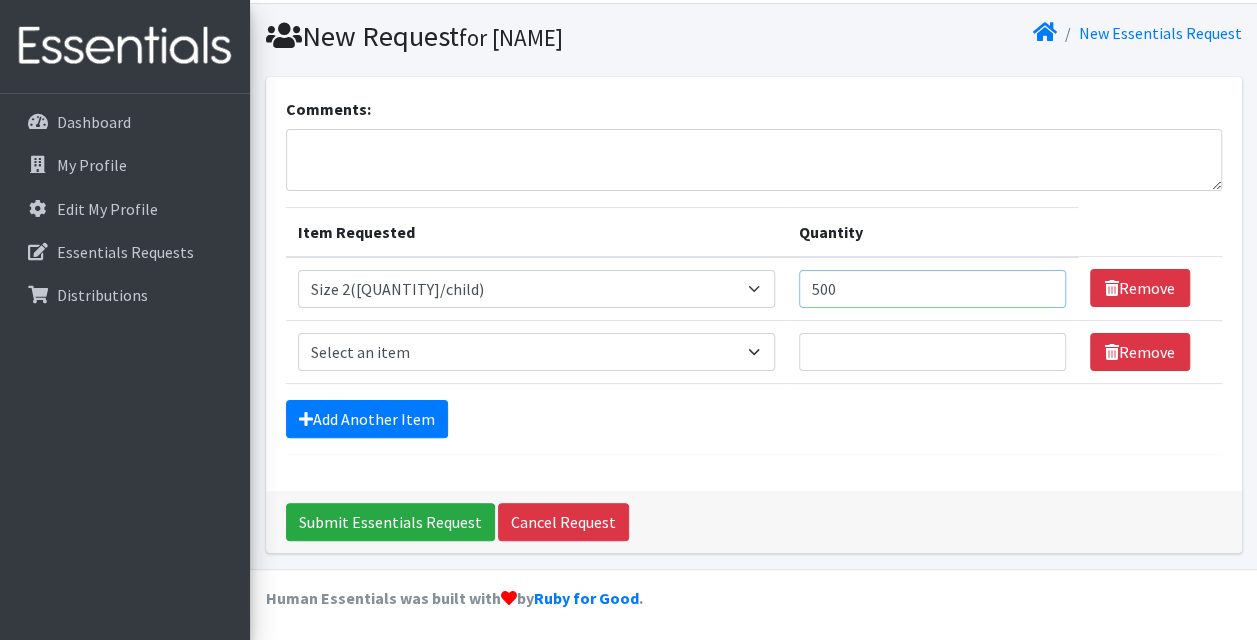 click on "500" at bounding box center (932, 289) 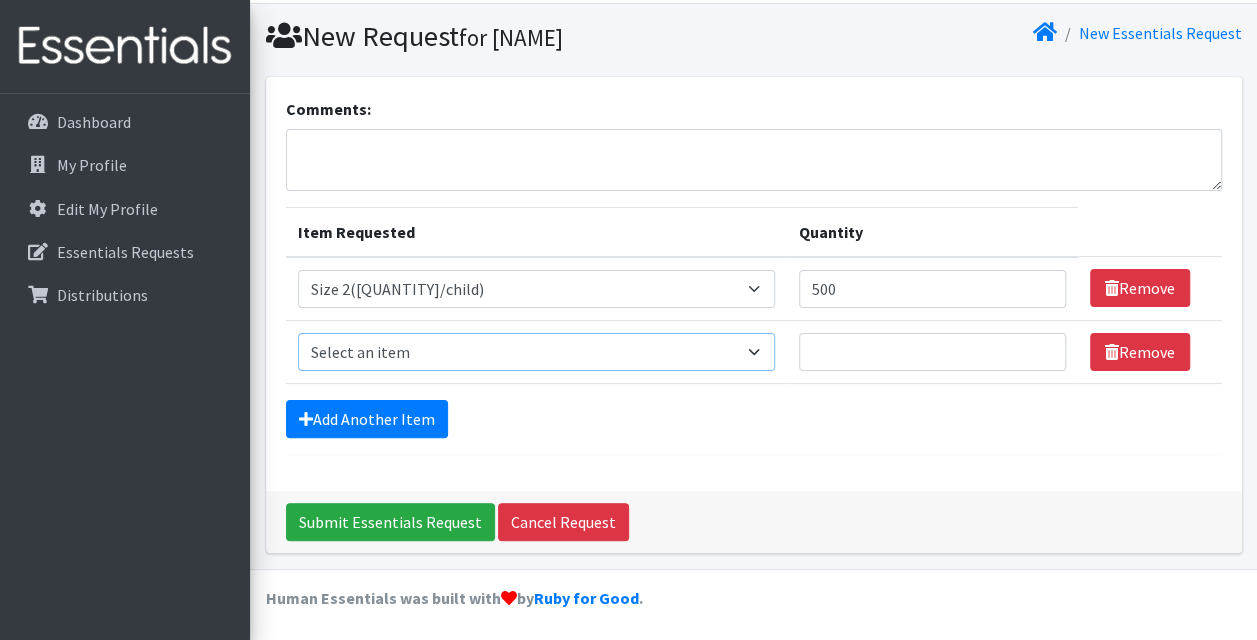 click on "Select an item
2T3T(30/child)
3T4T(30/child)
4T5T(30/child)
Cloth Diaper Kit (specify gender & size/age)
Cloth Diaper Mini Starter Kit (specify gender & size/age)
Native Conditioner, 16.5 oz. (1 case of 6 bottles)
Size 1(50/child)
Size 2(50/child)
Size 3(50/child)
Size 4(50/child)
Size 5(50/child)
Size 6(50/child)
Size N(50/child)
Swimmers-Infant Size  Small (13-24 lbs)
Youth Pull-Ups (L) (60- 125 lbs)" at bounding box center (537, 352) 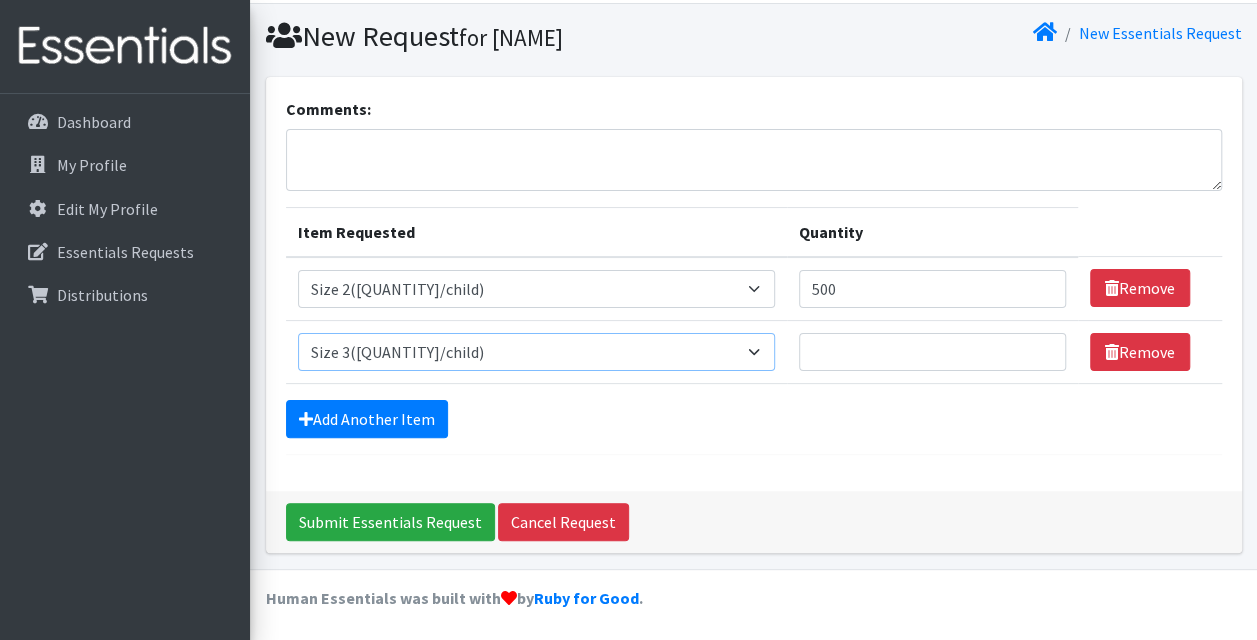 click on "Select an item
2T3T(30/child)
3T4T(30/child)
4T5T(30/child)
Cloth Diaper Kit (specify gender & size/age)
Cloth Diaper Mini Starter Kit (specify gender & size/age)
Native Conditioner, 16.5 oz. (1 case of 6 bottles)
Size 1(50/child)
Size 2(50/child)
Size 3(50/child)
Size 4(50/child)
Size 5(50/child)
Size 6(50/child)
Size N(50/child)
Swimmers-Infant Size  Small (13-24 lbs)
Youth Pull-Ups (L) (60- 125 lbs)" at bounding box center [537, 352] 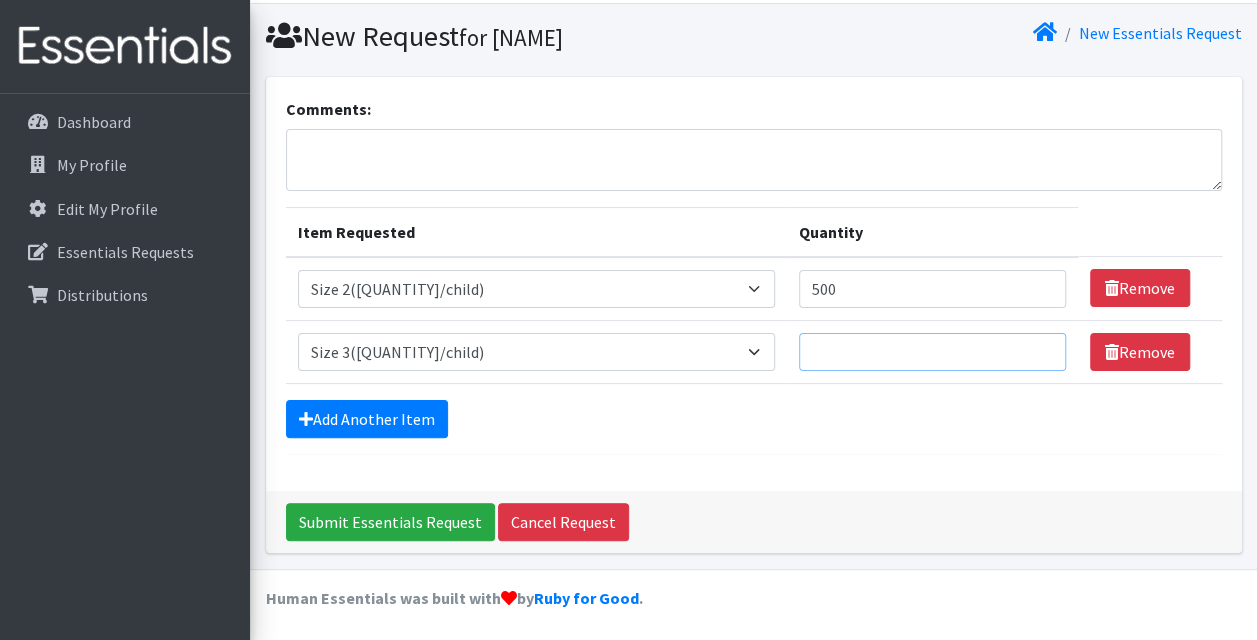 click on "Quantity" at bounding box center [932, 352] 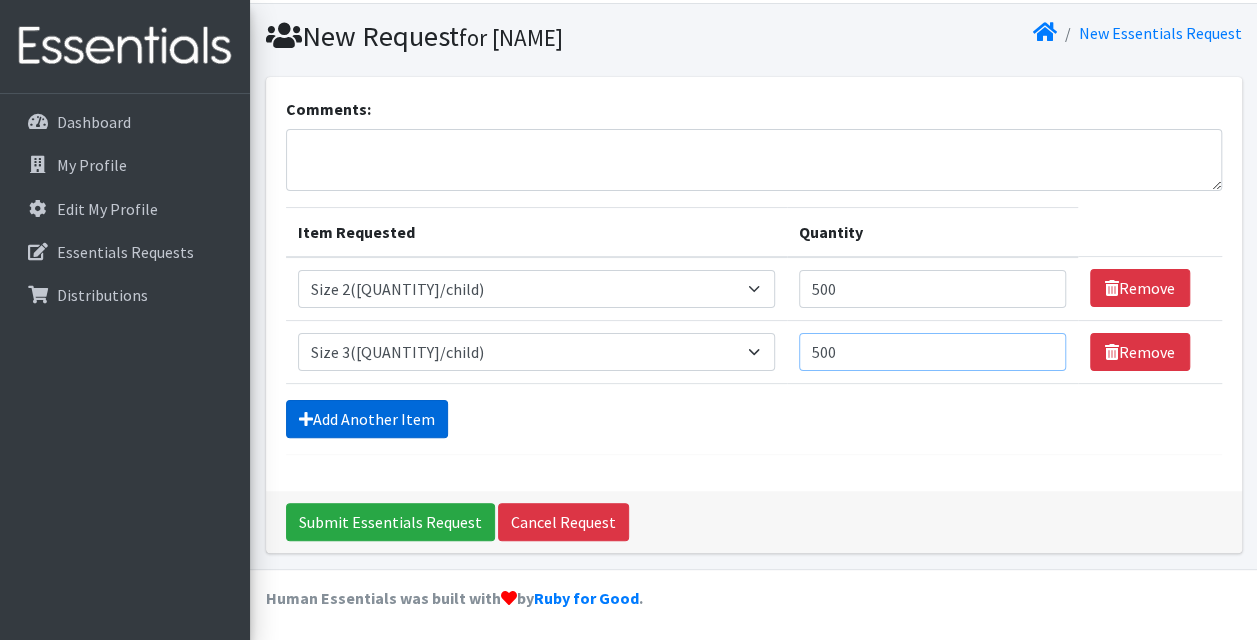 type on "500" 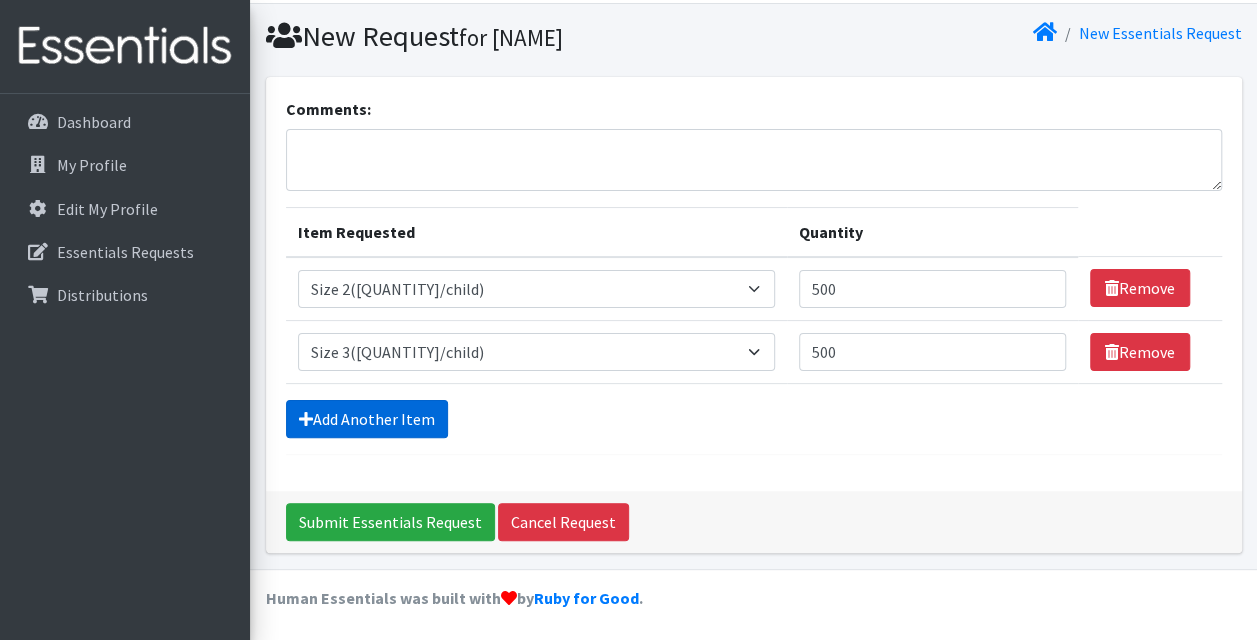 click on "Add Another Item" at bounding box center (367, 419) 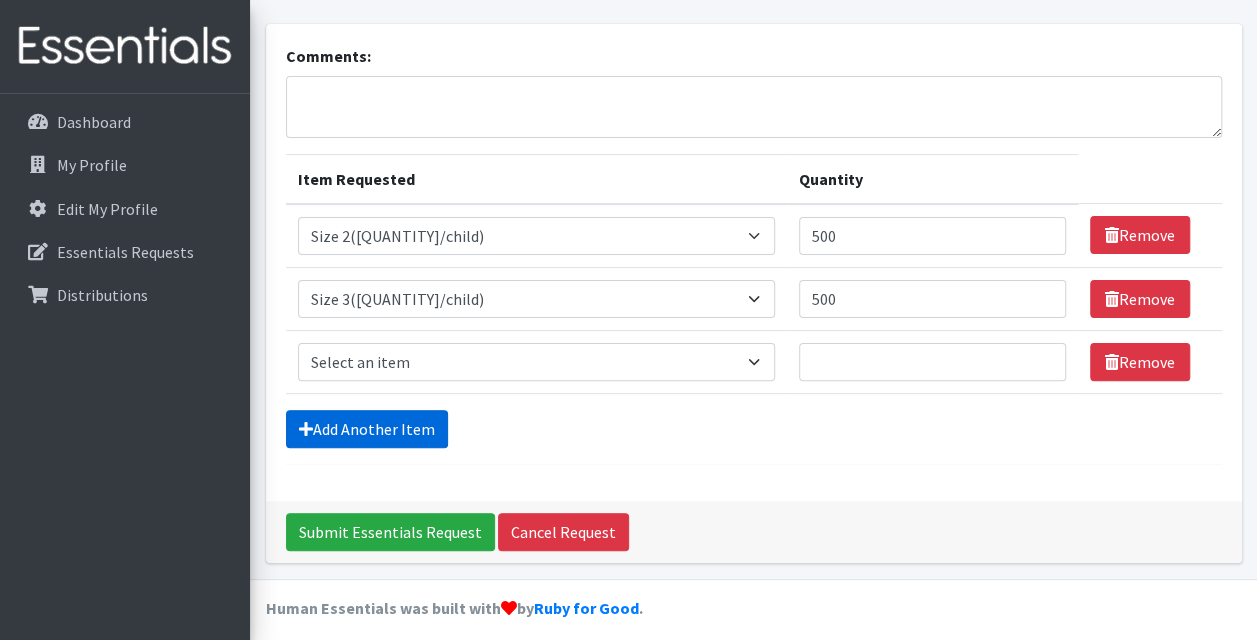 scroll, scrollTop: 116, scrollLeft: 0, axis: vertical 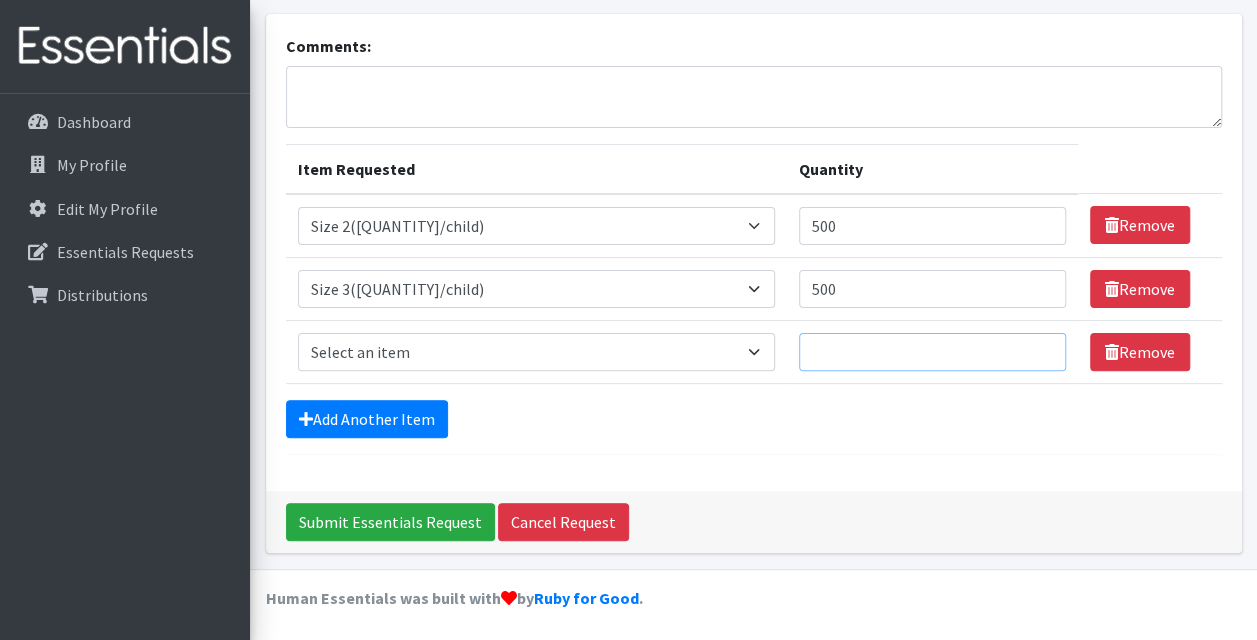 click on "Quantity" at bounding box center [932, 352] 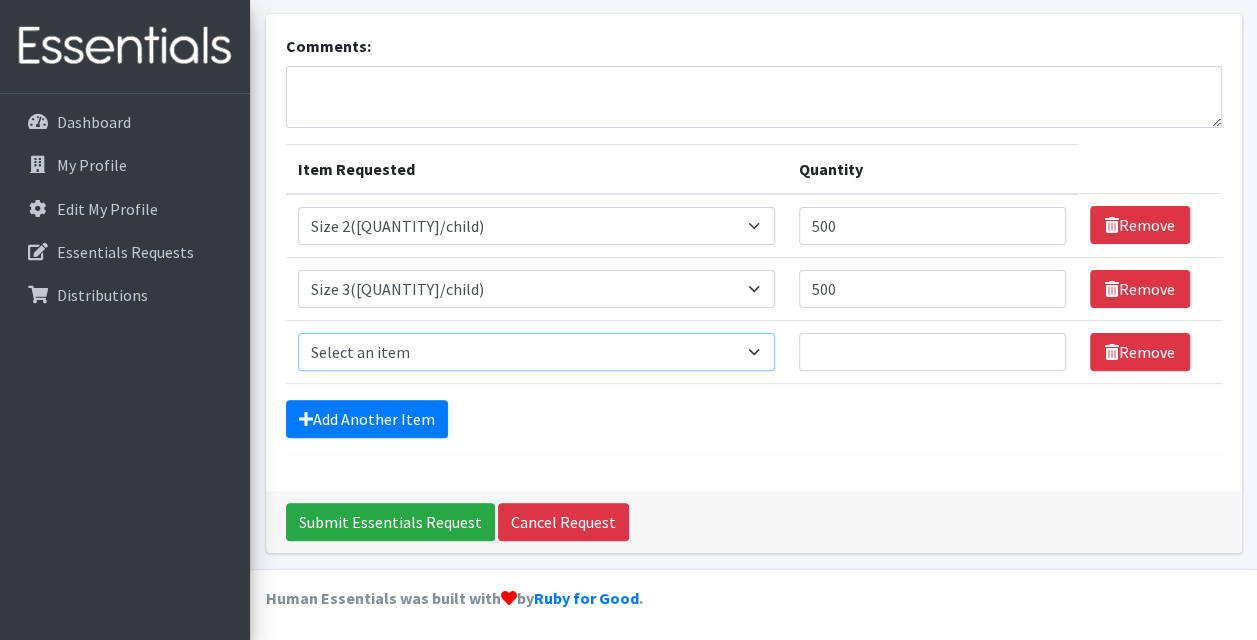 click on "Select an item
2T3T(30/child)
3T4T(30/child)
4T5T(30/child)
Cloth Diaper Kit (specify gender & size/age)
Cloth Diaper Mini Starter Kit (specify gender & size/age)
Native Conditioner, 16.5 oz. (1 case of 6 bottles)
Size 1(50/child)
Size 2(50/child)
Size 3(50/child)
Size 4(50/child)
Size 5(50/child)
Size 6(50/child)
Size N(50/child)
Swimmers-Infant Size  Small (13-24 lbs)
Youth Pull-Ups (L) (60- 125 lbs)" at bounding box center (537, 352) 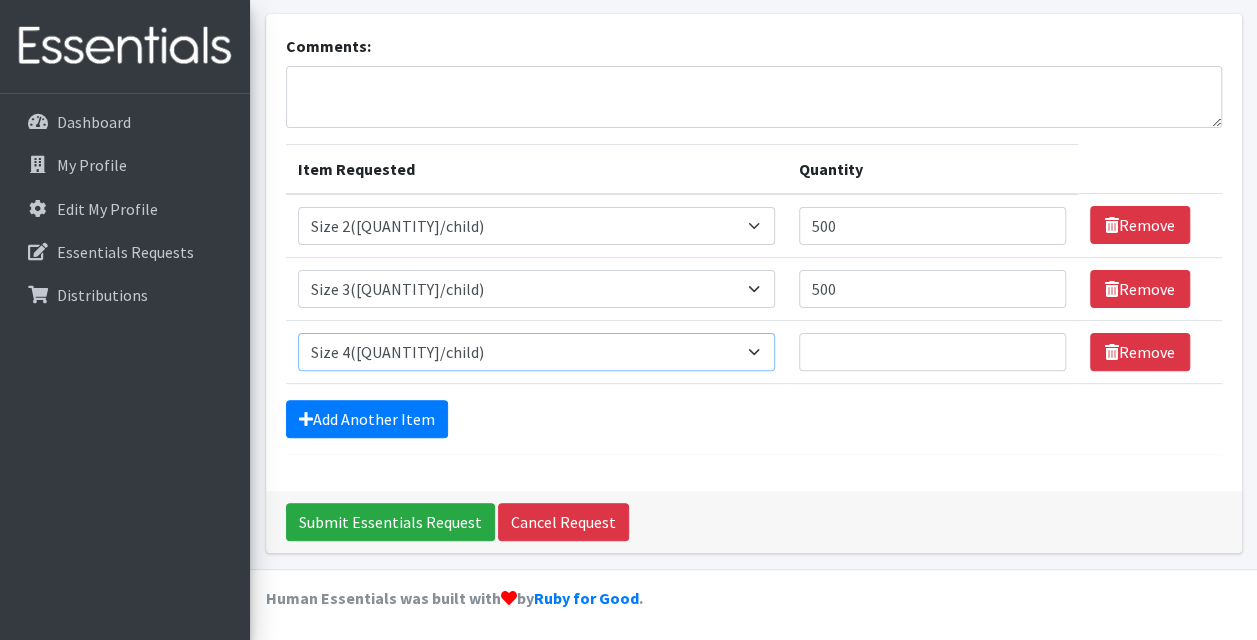 click on "Select an item
2T3T(30/child)
3T4T(30/child)
4T5T(30/child)
Cloth Diaper Kit (specify gender & size/age)
Cloth Diaper Mini Starter Kit (specify gender & size/age)
Native Conditioner, 16.5 oz. (1 case of 6 bottles)
Size 1(50/child)
Size 2(50/child)
Size 3(50/child)
Size 4(50/child)
Size 5(50/child)
Size 6(50/child)
Size N(50/child)
Swimmers-Infant Size  Small (13-24 lbs)
Youth Pull-Ups (L) (60- 125 lbs)" at bounding box center [537, 352] 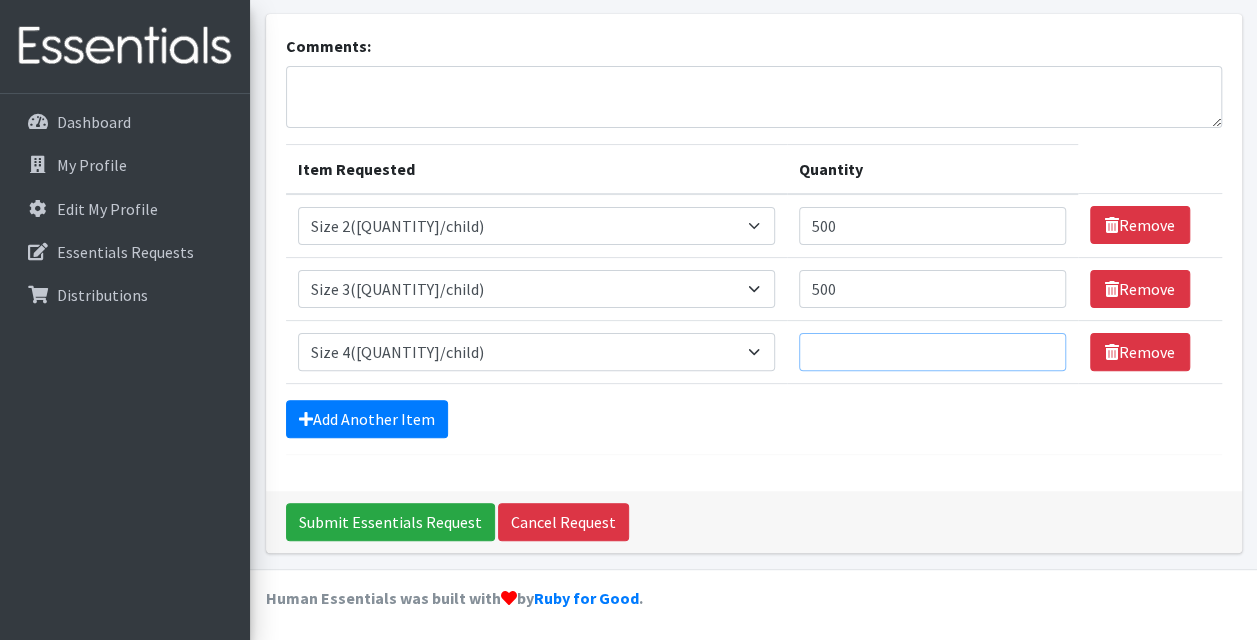 click on "Quantity" at bounding box center (932, 352) 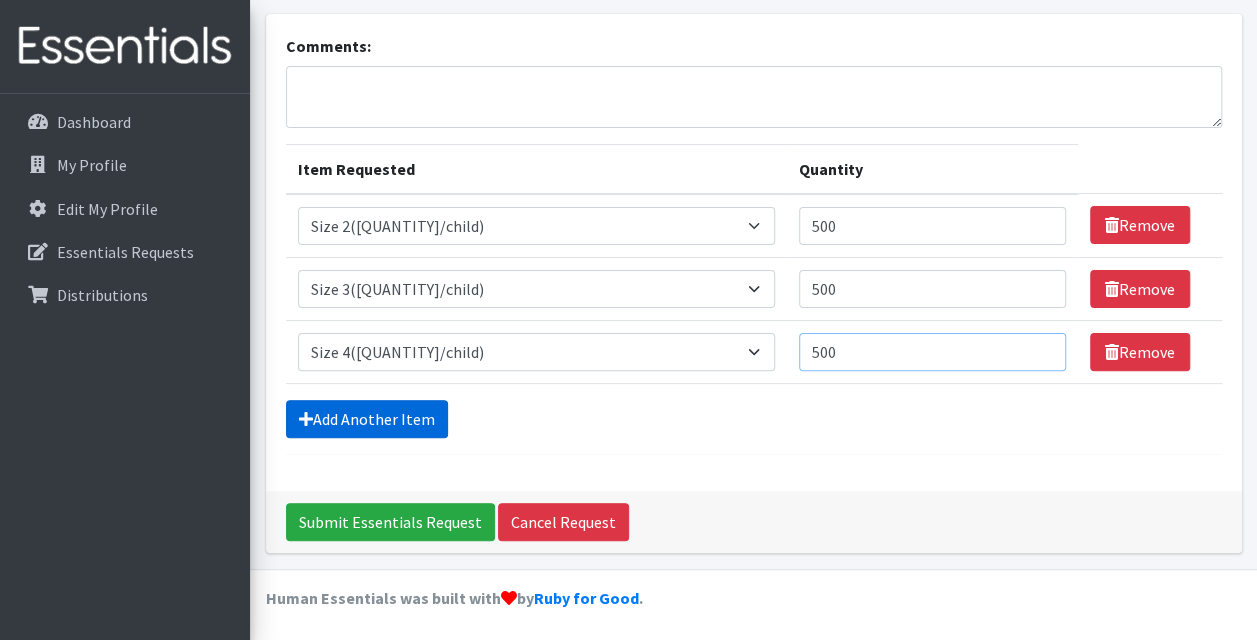 type on "500" 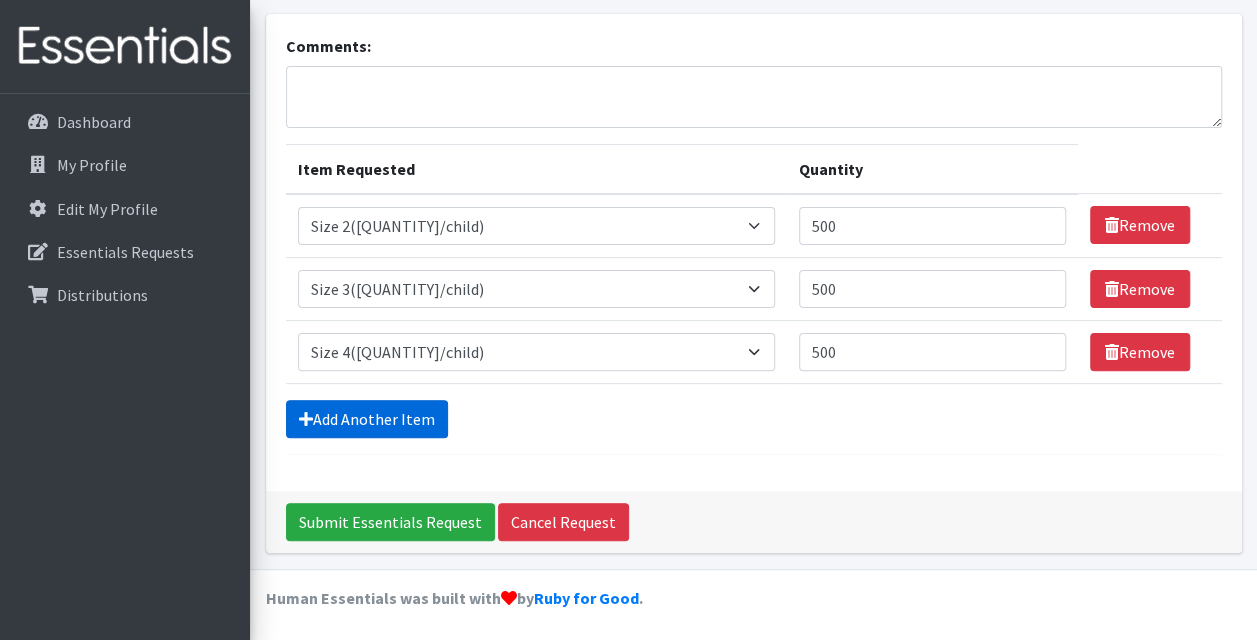 click on "Add Another Item" at bounding box center (367, 419) 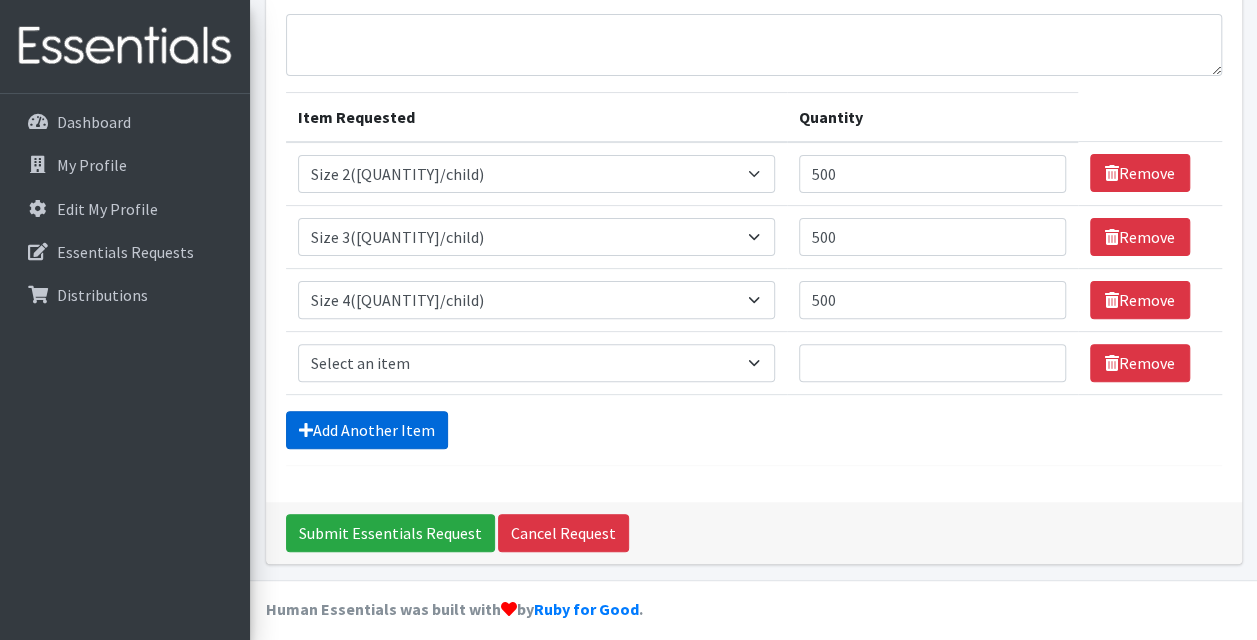 scroll, scrollTop: 178, scrollLeft: 0, axis: vertical 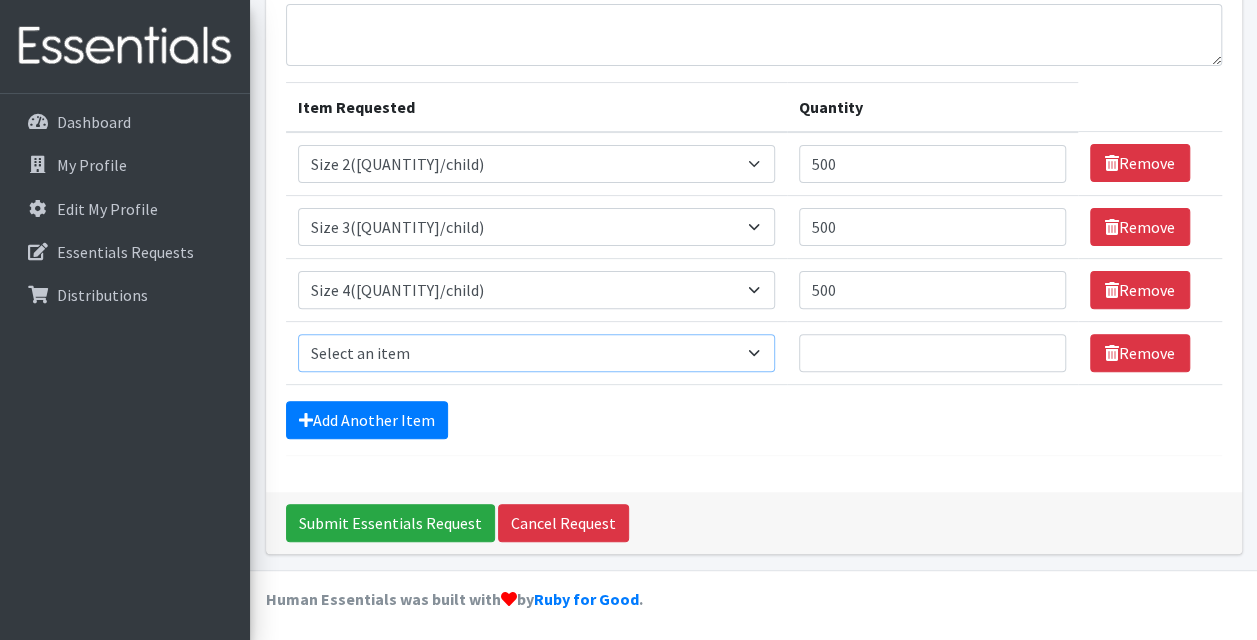 click on "Select an item
2T3T(30/child)
3T4T(30/child)
4T5T(30/child)
Cloth Diaper Kit (specify gender & size/age)
Cloth Diaper Mini Starter Kit (specify gender & size/age)
Native Conditioner, 16.5 oz. (1 case of 6 bottles)
Size 1(50/child)
Size 2(50/child)
Size 3(50/child)
Size 4(50/child)
Size 5(50/child)
Size 6(50/child)
Size N(50/child)
Swimmers-Infant Size  Small (13-24 lbs)
Youth Pull-Ups (L) (60- 125 lbs)" at bounding box center [537, 353] 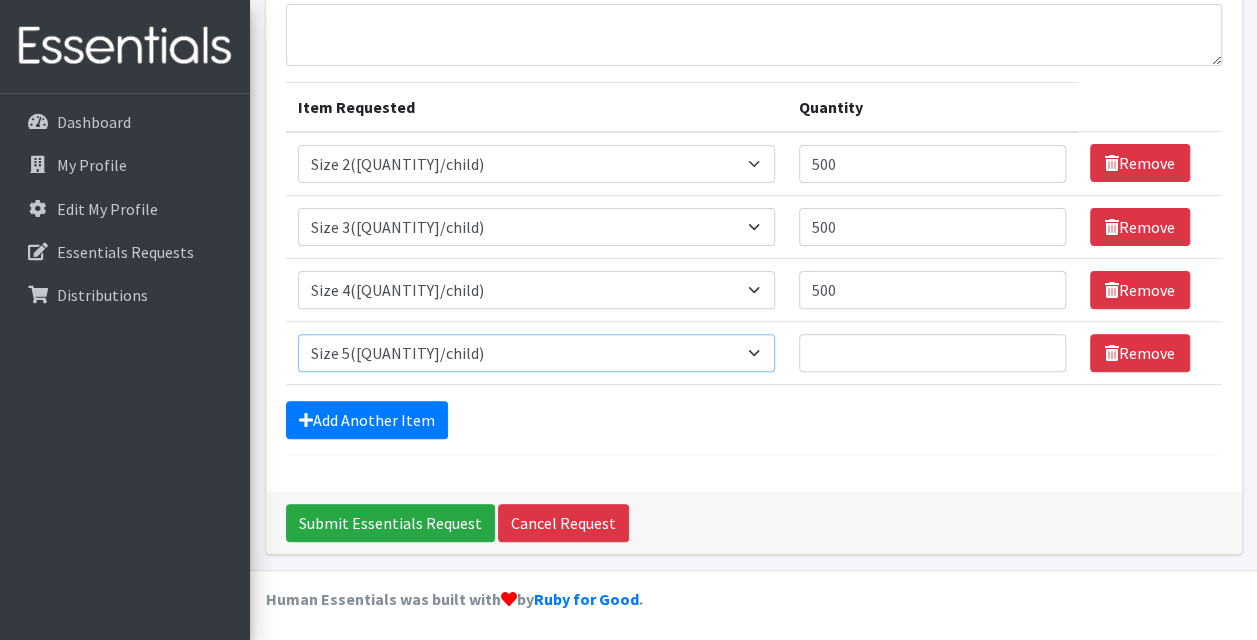 click on "Select an item
2T3T(30/child)
3T4T(30/child)
4T5T(30/child)
Cloth Diaper Kit (specify gender & size/age)
Cloth Diaper Mini Starter Kit (specify gender & size/age)
Native Conditioner, 16.5 oz. (1 case of 6 bottles)
Size 1(50/child)
Size 2(50/child)
Size 3(50/child)
Size 4(50/child)
Size 5(50/child)
Size 6(50/child)
Size N(50/child)
Swimmers-Infant Size  Small (13-24 lbs)
Youth Pull-Ups (L) (60- 125 lbs)" at bounding box center [537, 353] 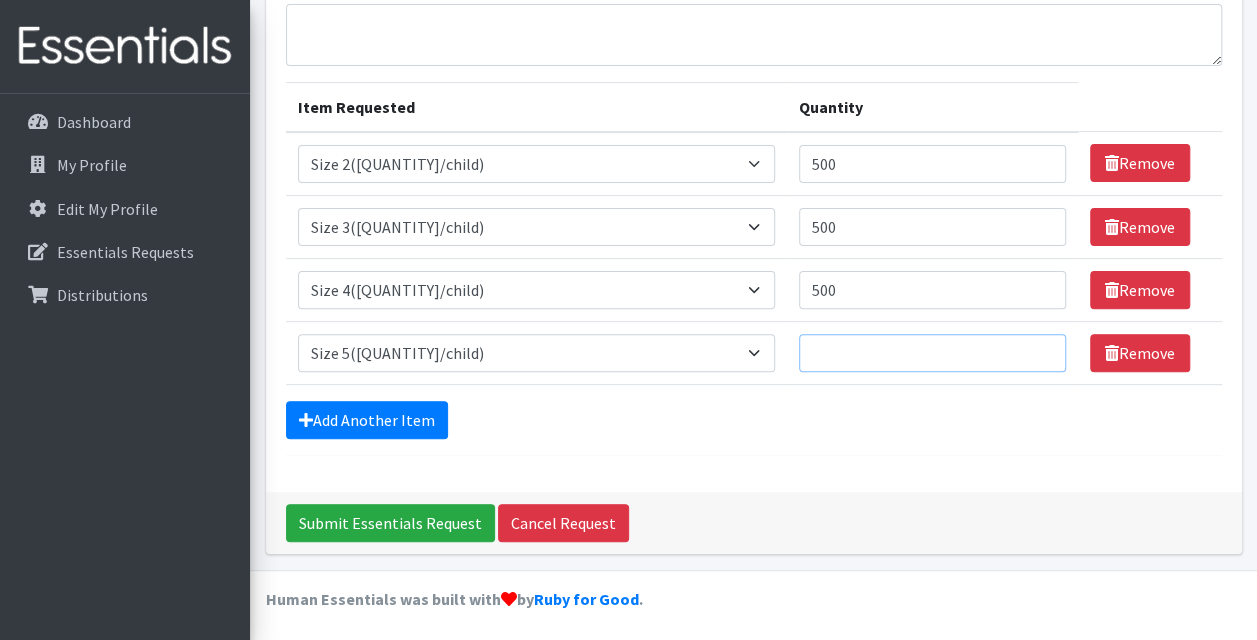 click on "Quantity" at bounding box center (932, 353) 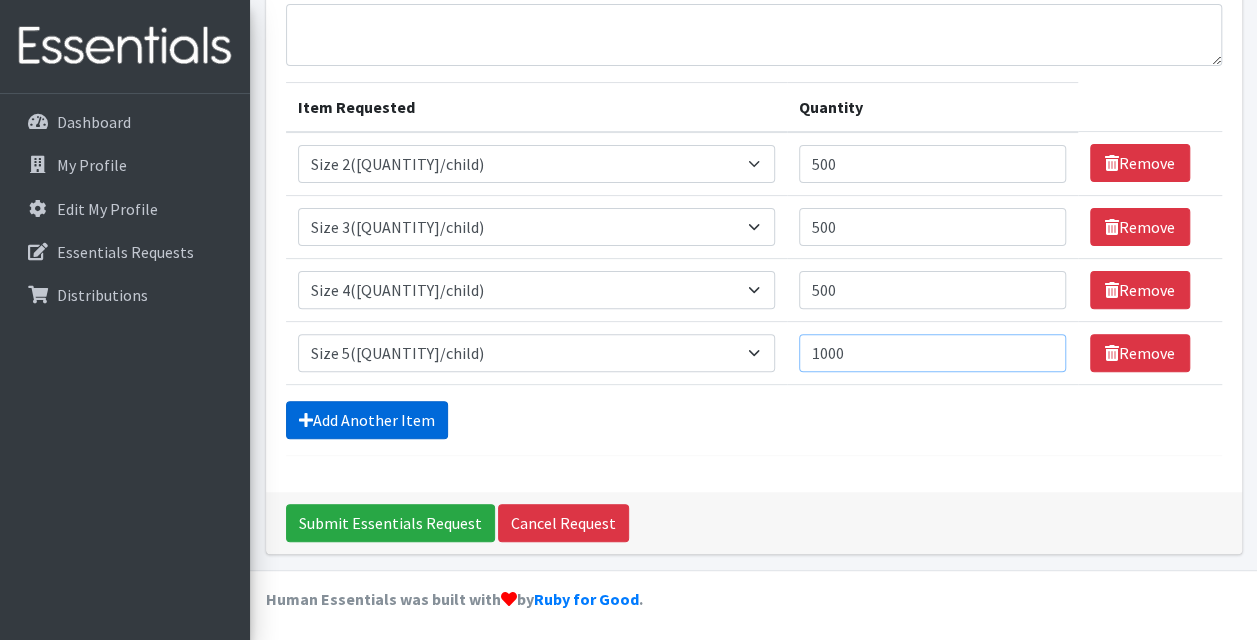type on "1000" 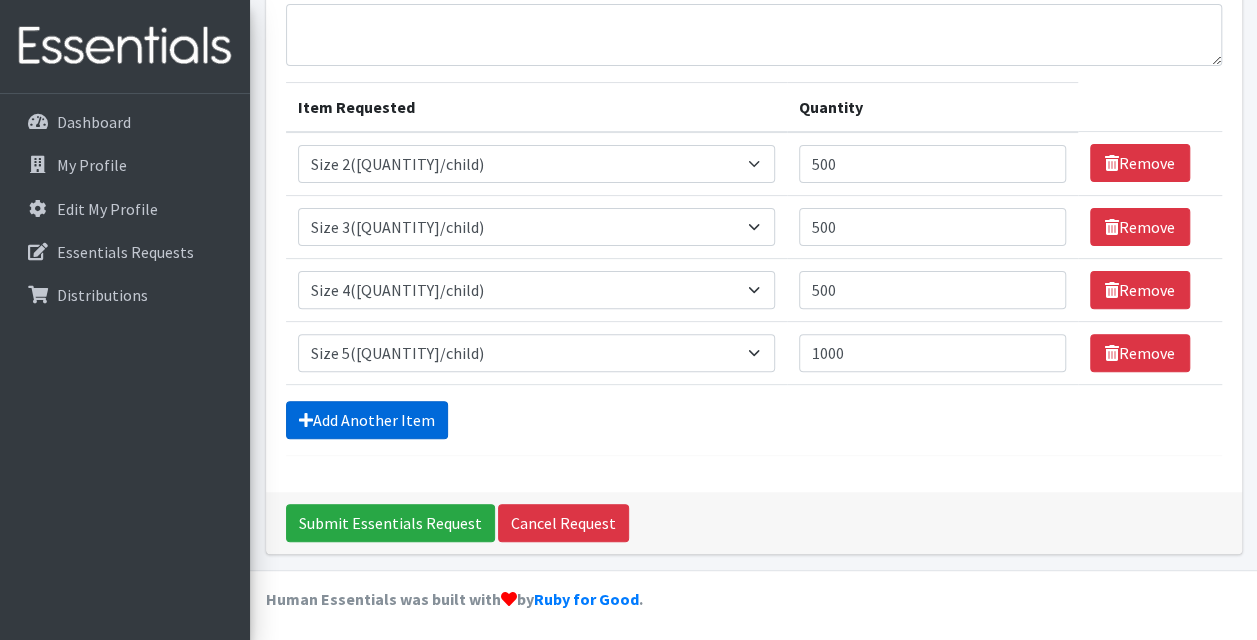 click on "Add Another Item" at bounding box center (367, 420) 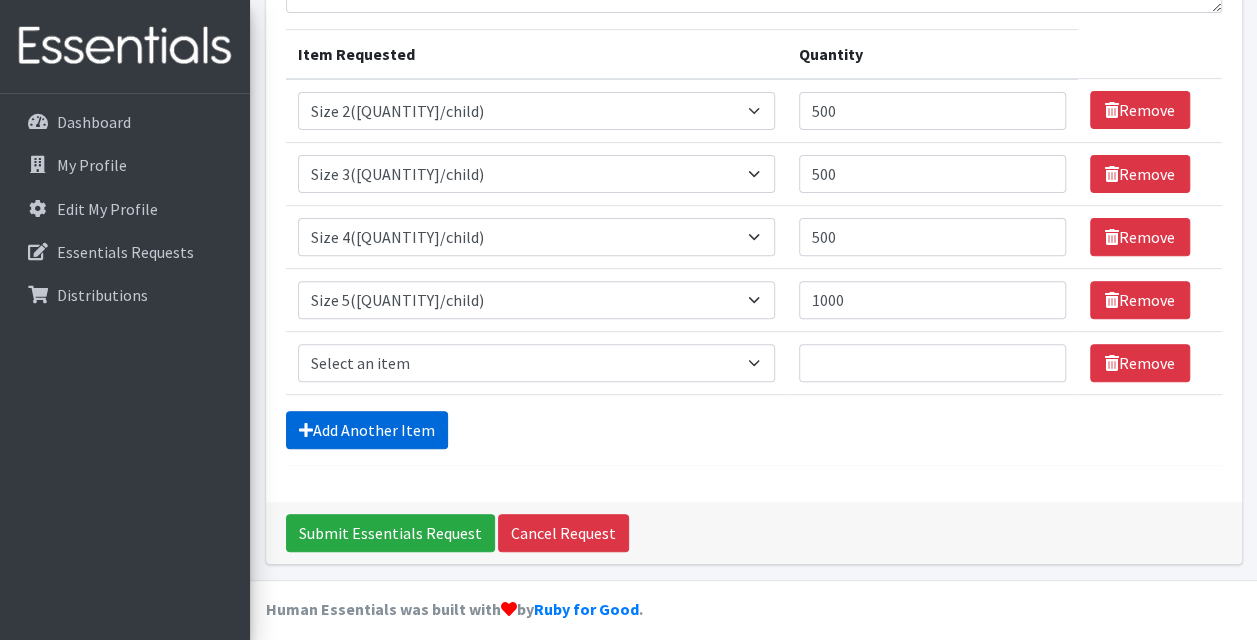 scroll, scrollTop: 241, scrollLeft: 0, axis: vertical 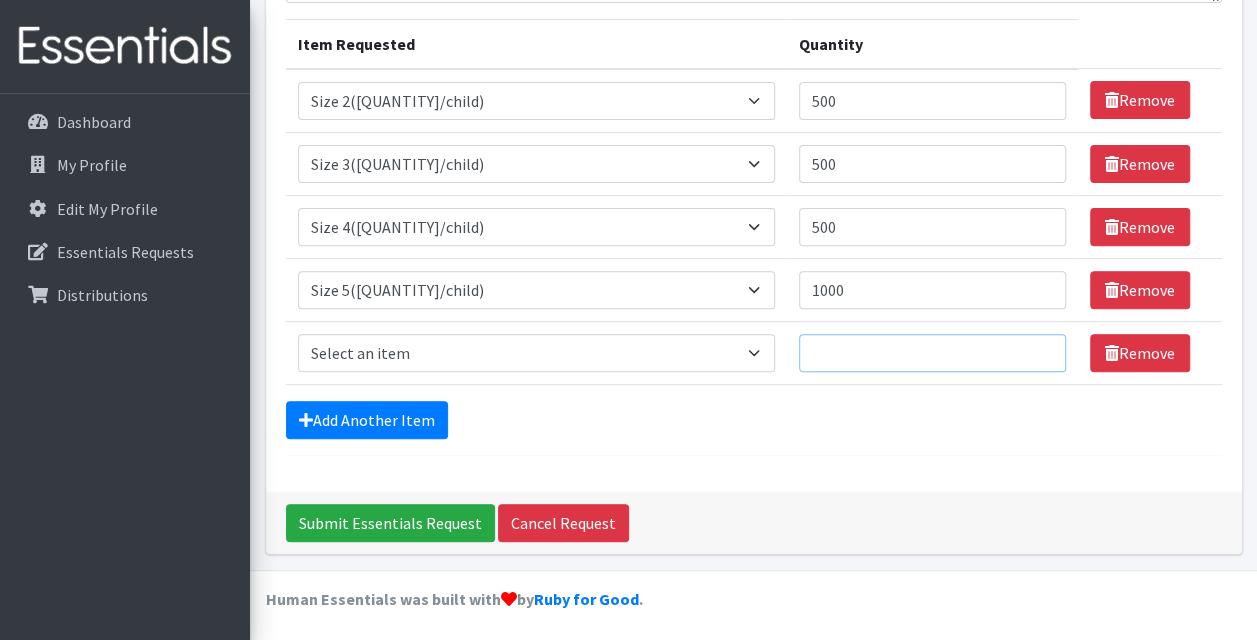 click on "Quantity" at bounding box center (932, 353) 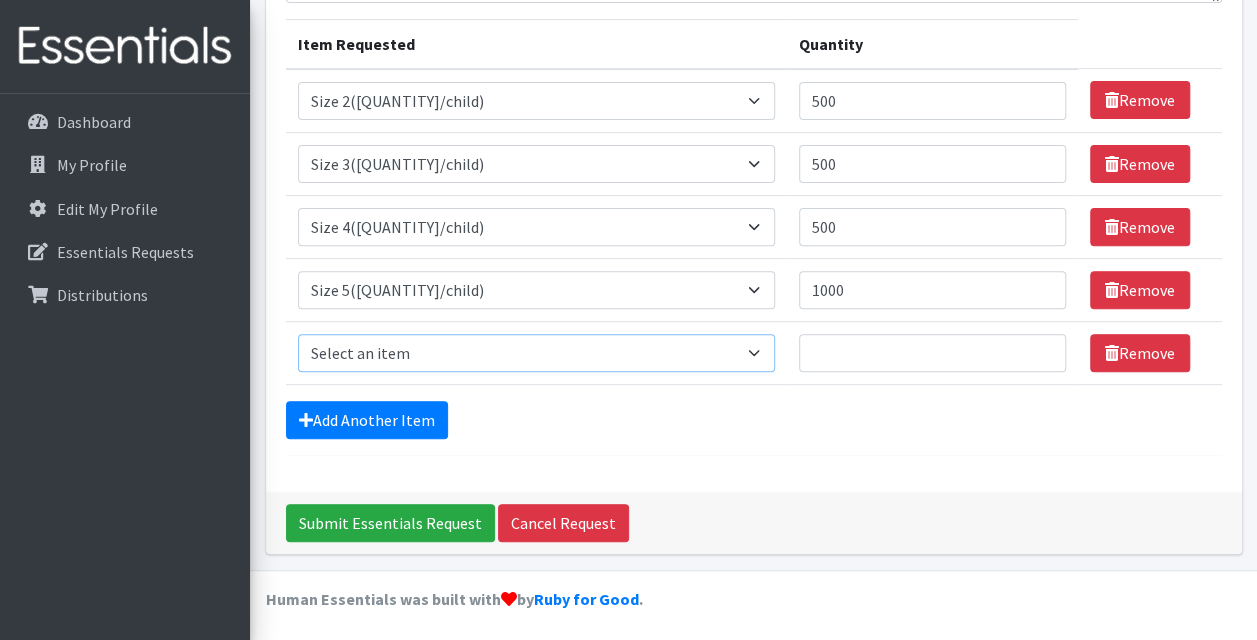 click on "Select an item
2T3T(30/child)
3T4T(30/child)
4T5T(30/child)
Cloth Diaper Kit (specify gender & size/age)
Cloth Diaper Mini Starter Kit (specify gender & size/age)
Native Conditioner, 16.5 oz. (1 case of 6 bottles)
Size 1(50/child)
Size 2(50/child)
Size 3(50/child)
Size 4(50/child)
Size 5(50/child)
Size 6(50/child)
Size N(50/child)
Swimmers-Infant Size  Small (13-24 lbs)
Youth Pull-Ups (L) (60- 125 lbs)" at bounding box center (537, 353) 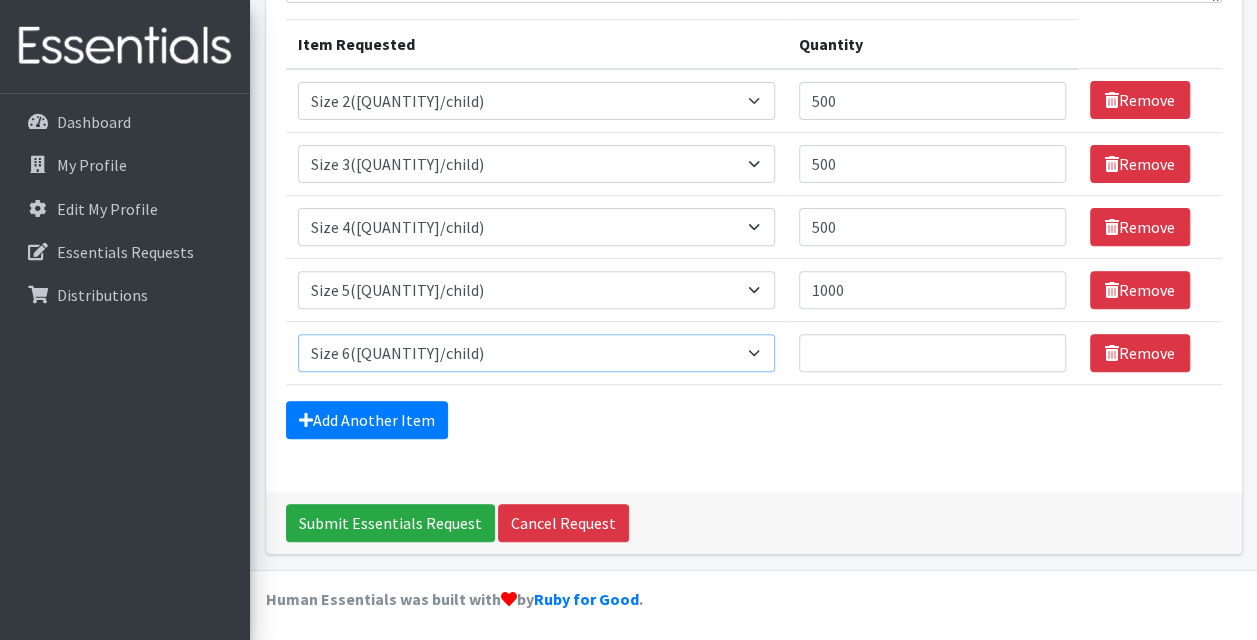 click on "Select an item
2T3T(30/child)
3T4T(30/child)
4T5T(30/child)
Cloth Diaper Kit (specify gender & size/age)
Cloth Diaper Mini Starter Kit (specify gender & size/age)
Native Conditioner, 16.5 oz. (1 case of 6 bottles)
Size 1(50/child)
Size 2(50/child)
Size 3(50/child)
Size 4(50/child)
Size 5(50/child)
Size 6(50/child)
Size N(50/child)
Swimmers-Infant Size  Small (13-24 lbs)
Youth Pull-Ups (L) (60- 125 lbs)" at bounding box center [537, 353] 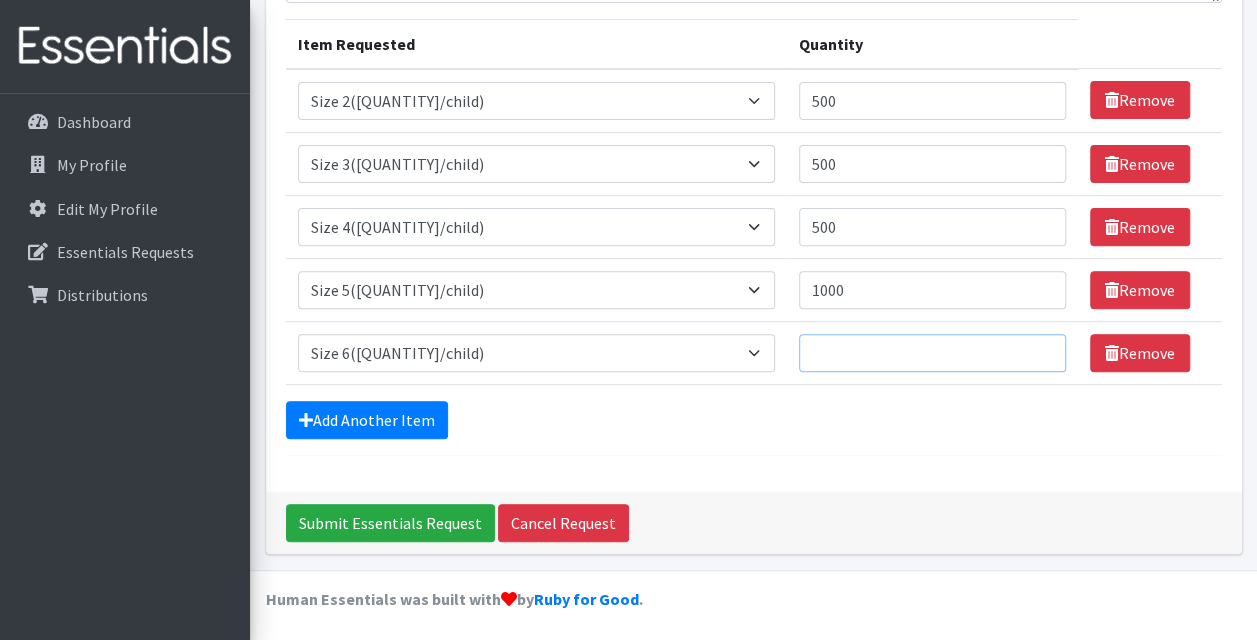 click on "Quantity" at bounding box center [932, 353] 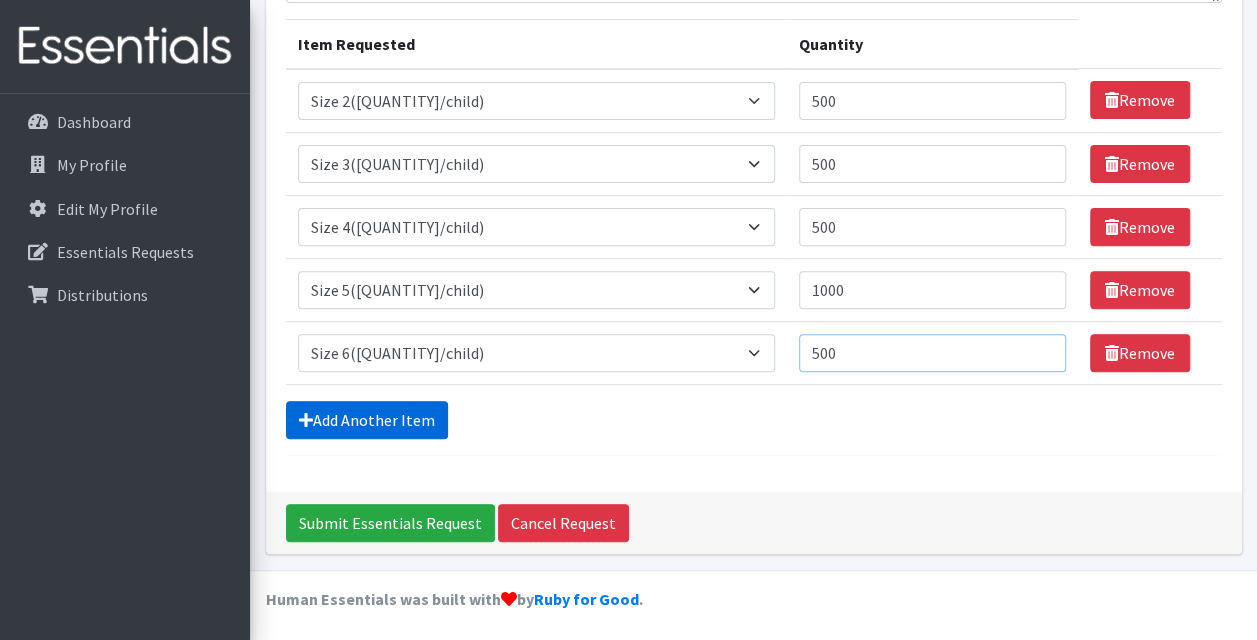 type on "500" 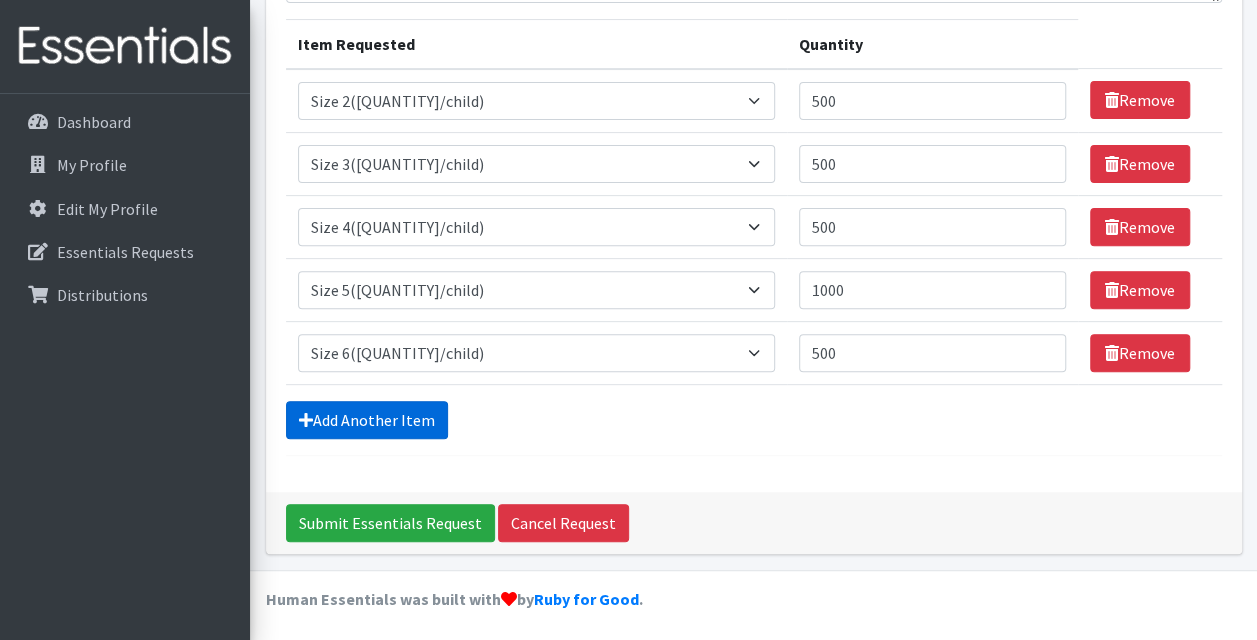 click on "Add Another Item" at bounding box center [367, 420] 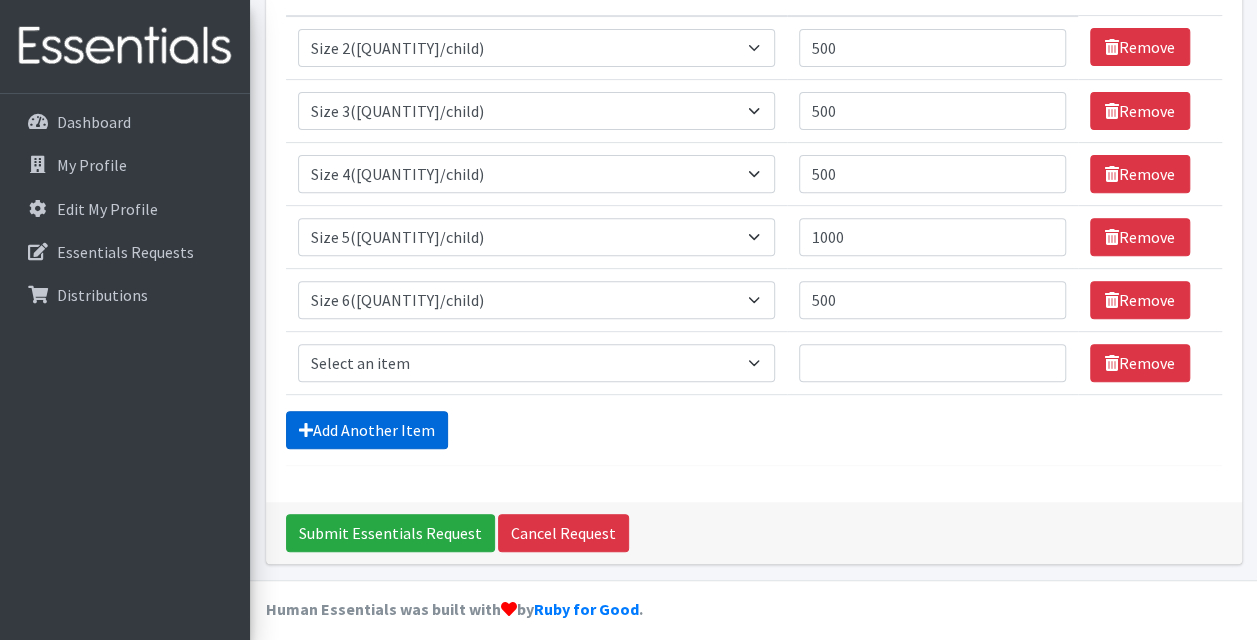 scroll, scrollTop: 304, scrollLeft: 0, axis: vertical 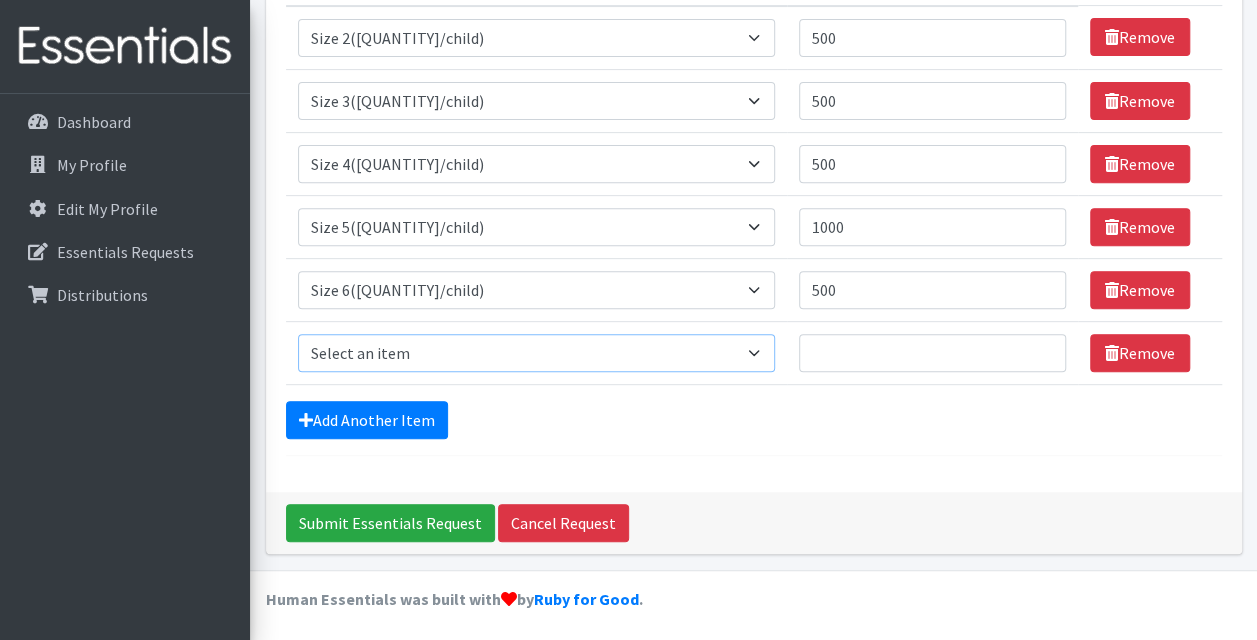 click on "Select an item
2T3T(30/child)
3T4T(30/child)
4T5T(30/child)
Cloth Diaper Kit (specify gender & size/age)
Cloth Diaper Mini Starter Kit (specify gender & size/age)
Native Conditioner, 16.5 oz. (1 case of 6 bottles)
Size 1(50/child)
Size 2(50/child)
Size 3(50/child)
Size 4(50/child)
Size 5(50/child)
Size 6(50/child)
Size N(50/child)
Swimmers-Infant Size  Small (13-24 lbs)
Youth Pull-Ups (L) (60- 125 lbs)" at bounding box center [537, 353] 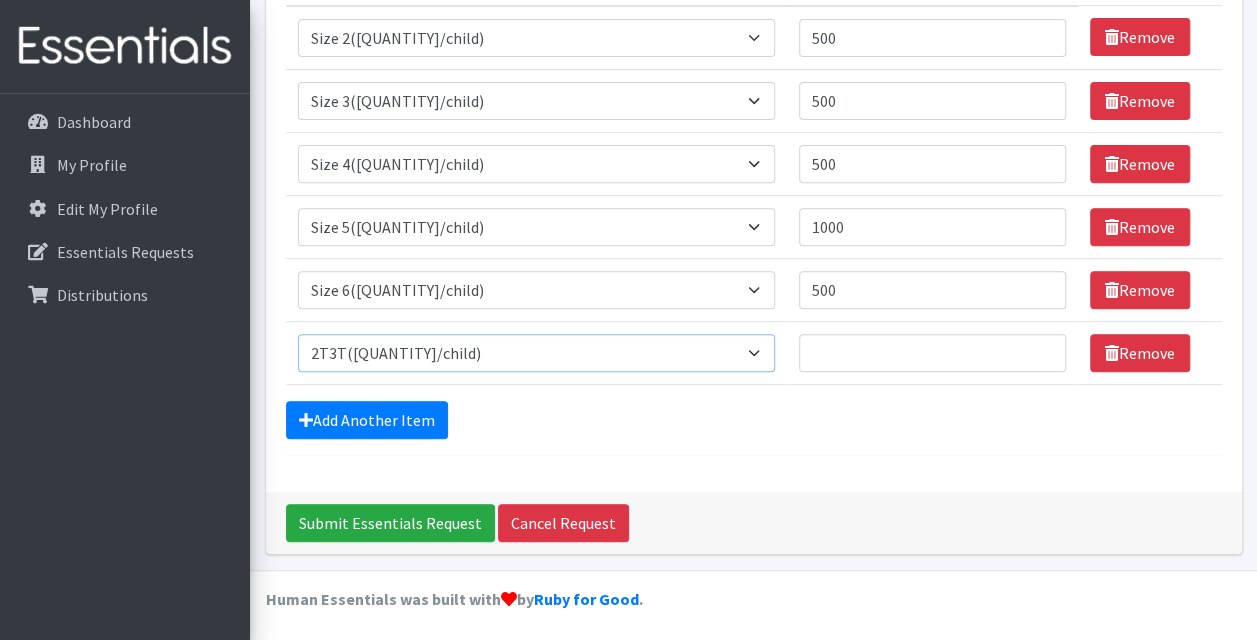 click on "Select an item
2T3T(30/child)
3T4T(30/child)
4T5T(30/child)
Cloth Diaper Kit (specify gender & size/age)
Cloth Diaper Mini Starter Kit (specify gender & size/age)
Native Conditioner, 16.5 oz. (1 case of 6 bottles)
Size 1(50/child)
Size 2(50/child)
Size 3(50/child)
Size 4(50/child)
Size 5(50/child)
Size 6(50/child)
Size N(50/child)
Swimmers-Infant Size  Small (13-24 lbs)
Youth Pull-Ups (L) (60- 125 lbs)" at bounding box center [537, 353] 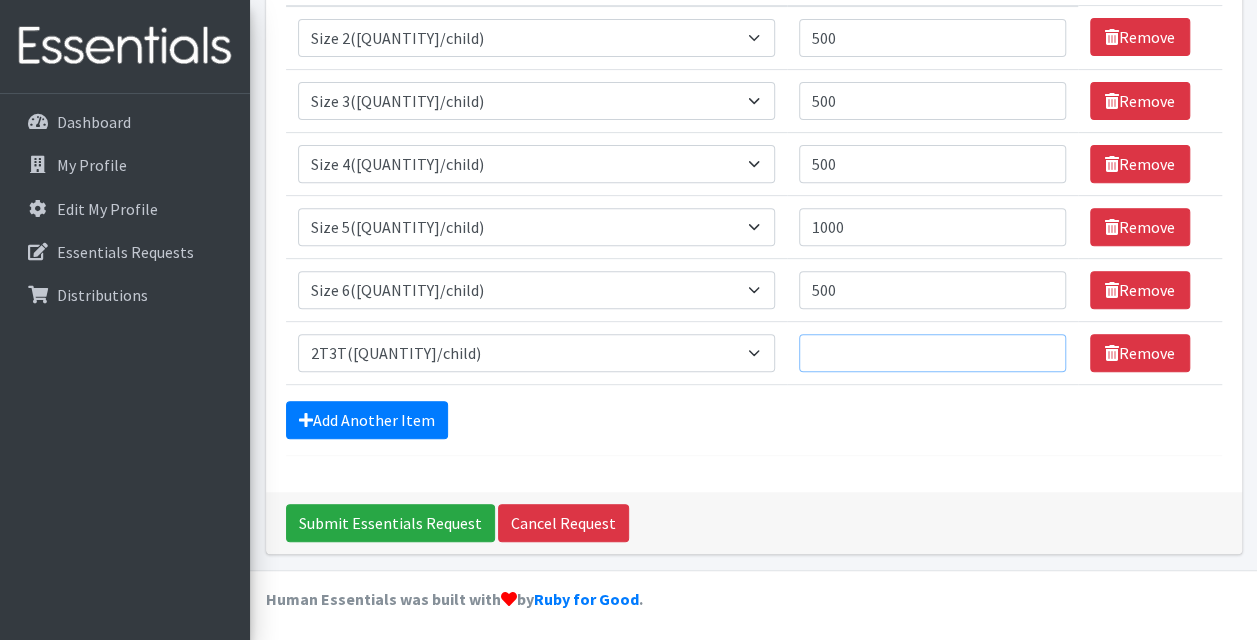 click on "Quantity" at bounding box center (932, 353) 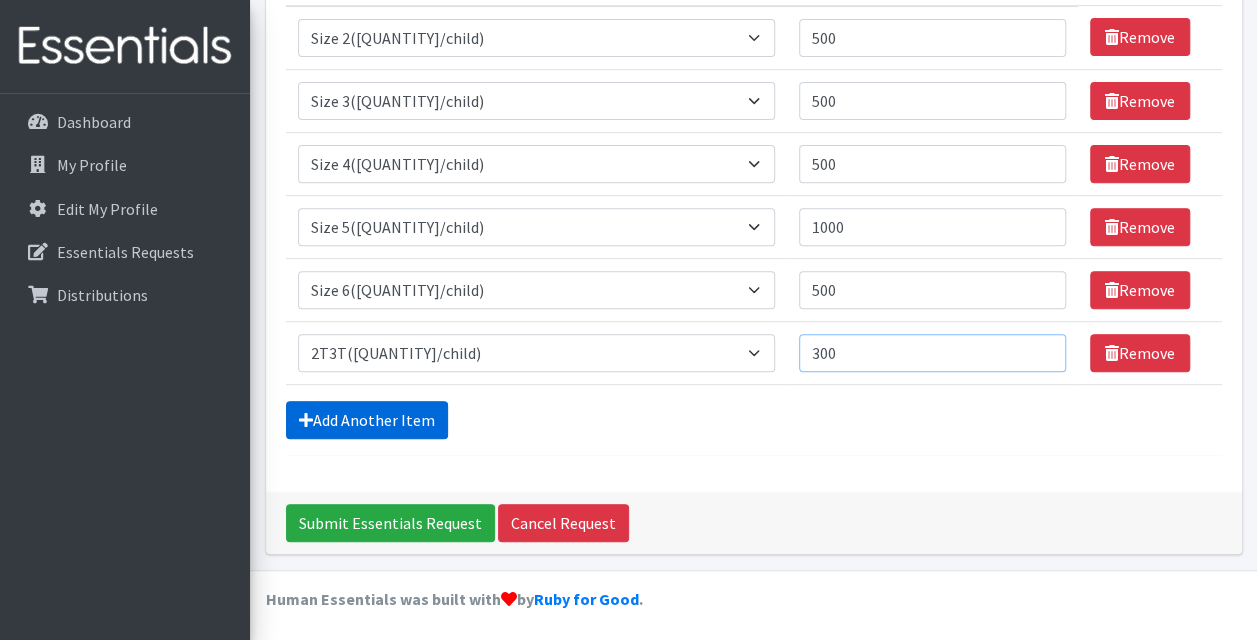 type on "300" 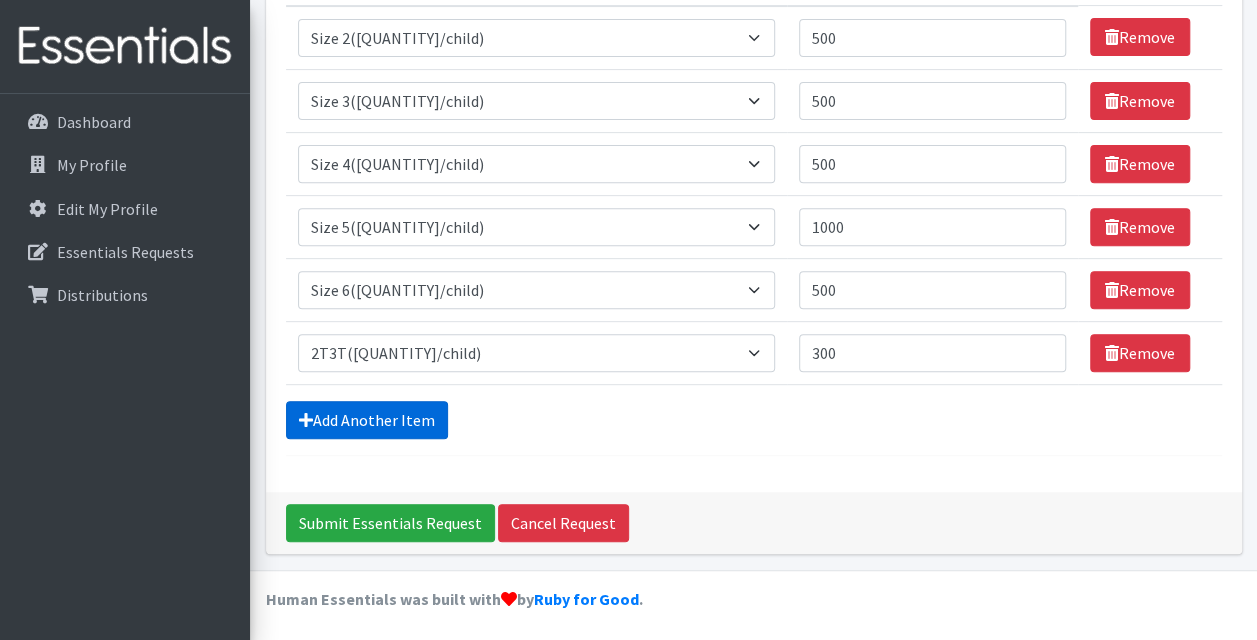 click on "Add Another Item" at bounding box center (367, 420) 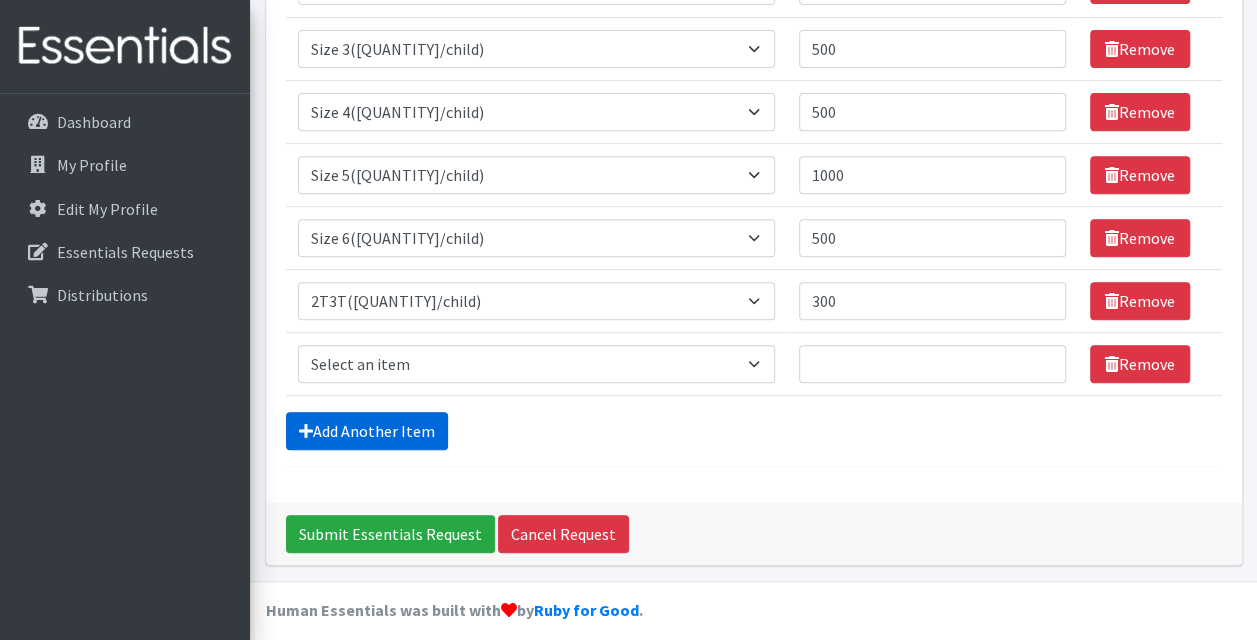 scroll, scrollTop: 366, scrollLeft: 0, axis: vertical 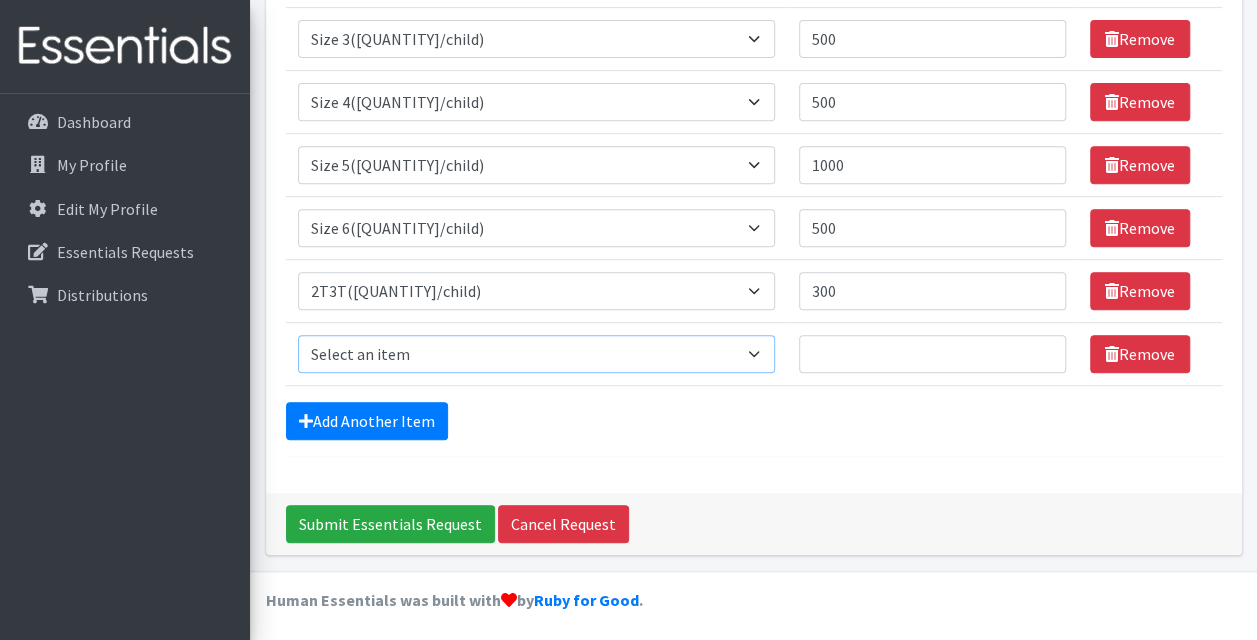 drag, startPoint x: 409, startPoint y: 354, endPoint x: 410, endPoint y: 332, distance: 22.022715 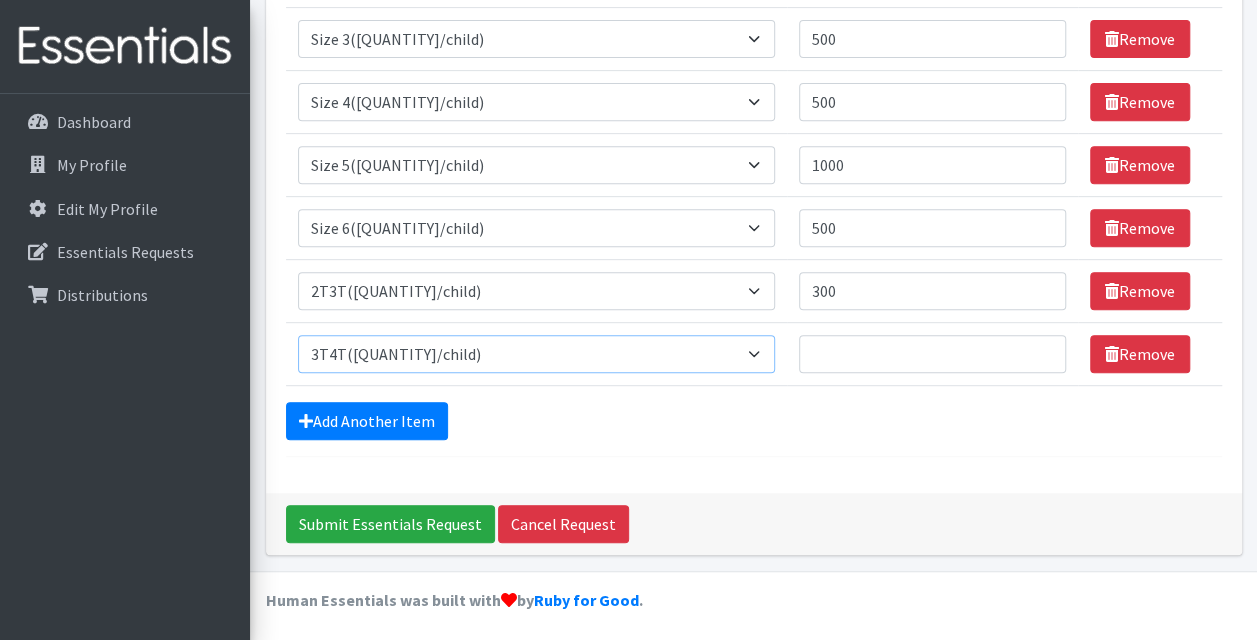 click on "Select an item
2T3T(30/child)
3T4T(30/child)
4T5T(30/child)
Cloth Diaper Kit (specify gender & size/age)
Cloth Diaper Mini Starter Kit (specify gender & size/age)
Native Conditioner, 16.5 oz. (1 case of 6 bottles)
Size 1(50/child)
Size 2(50/child)
Size 3(50/child)
Size 4(50/child)
Size 5(50/child)
Size 6(50/child)
Size N(50/child)
Swimmers-Infant Size  Small (13-24 lbs)
Youth Pull-Ups (L) (60- 125 lbs)" at bounding box center (537, 354) 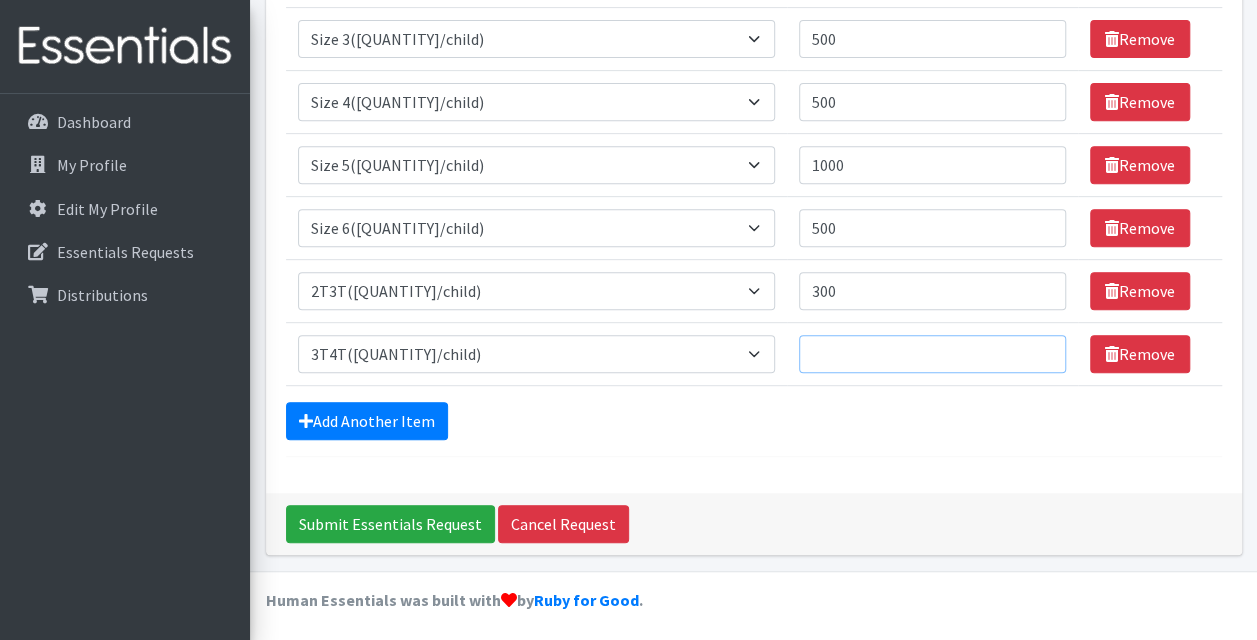 click on "Quantity" at bounding box center [932, 354] 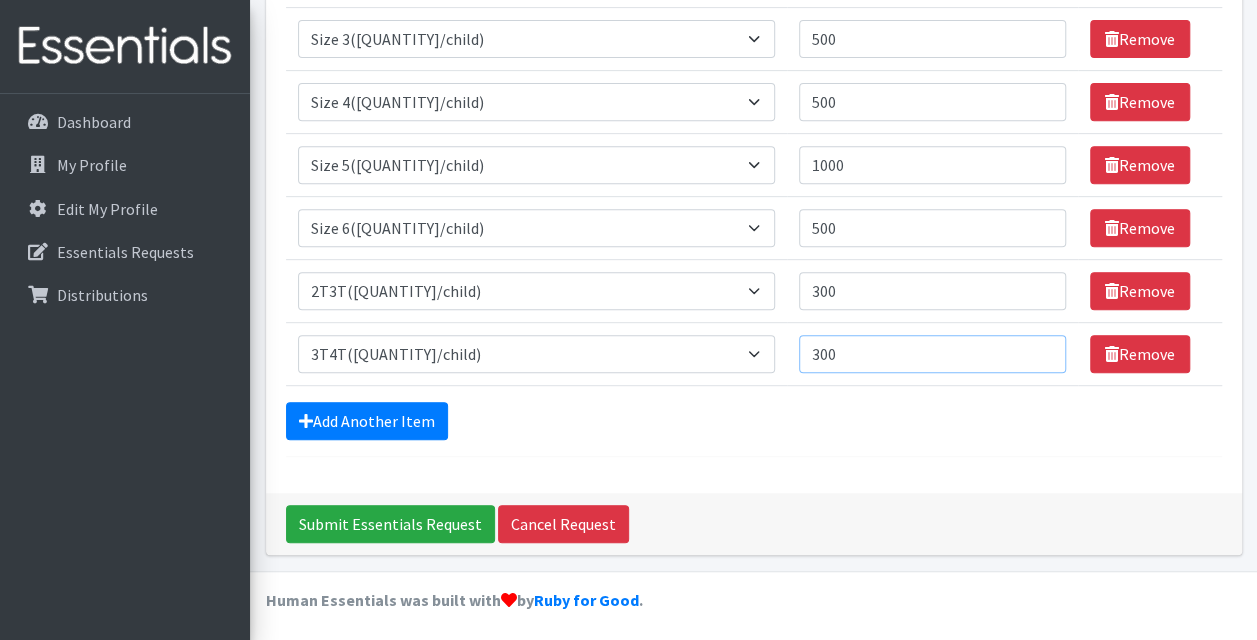 type on "300" 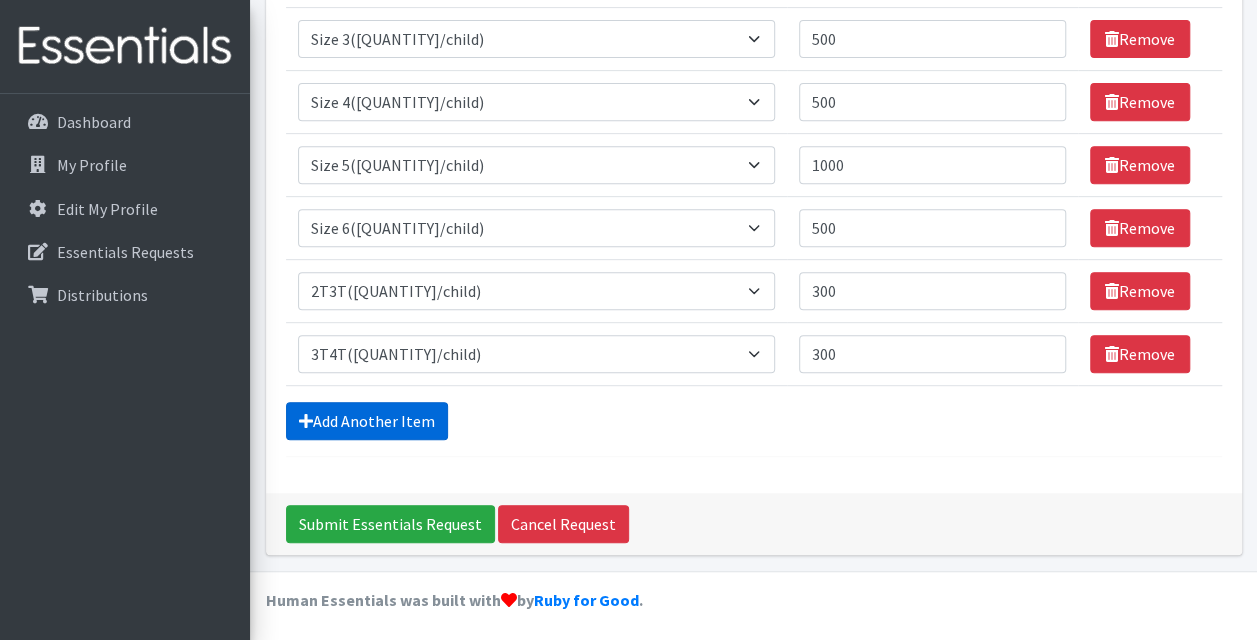 drag, startPoint x: 290, startPoint y: 396, endPoint x: 314, endPoint y: 410, distance: 27.784887 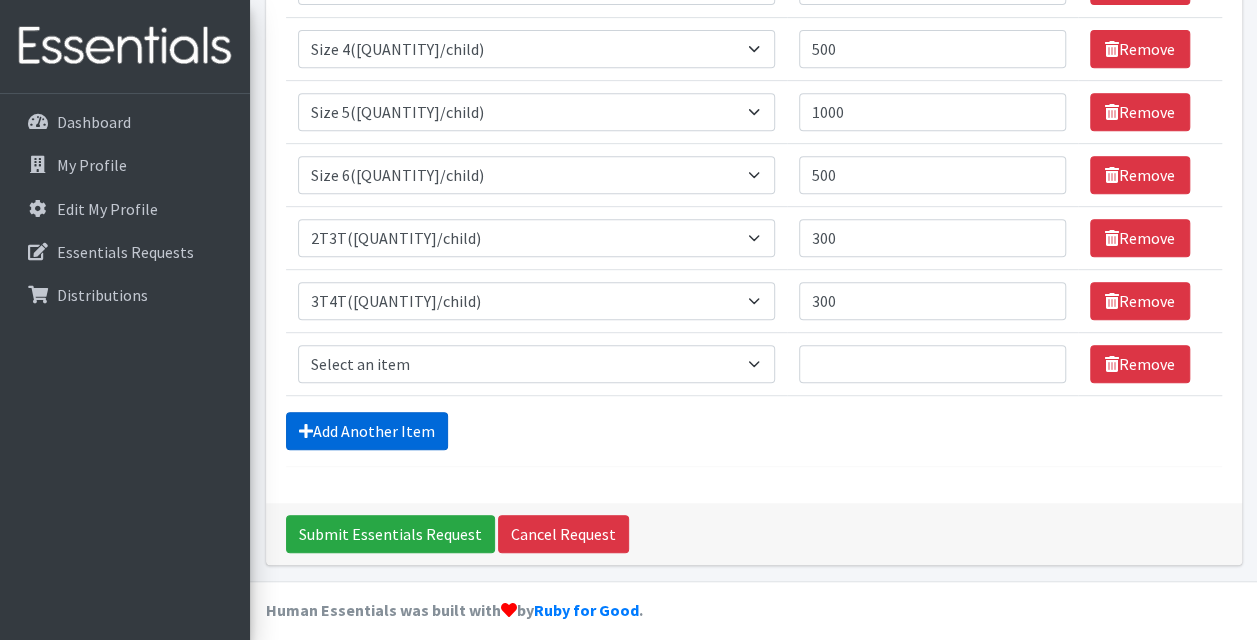 scroll, scrollTop: 429, scrollLeft: 0, axis: vertical 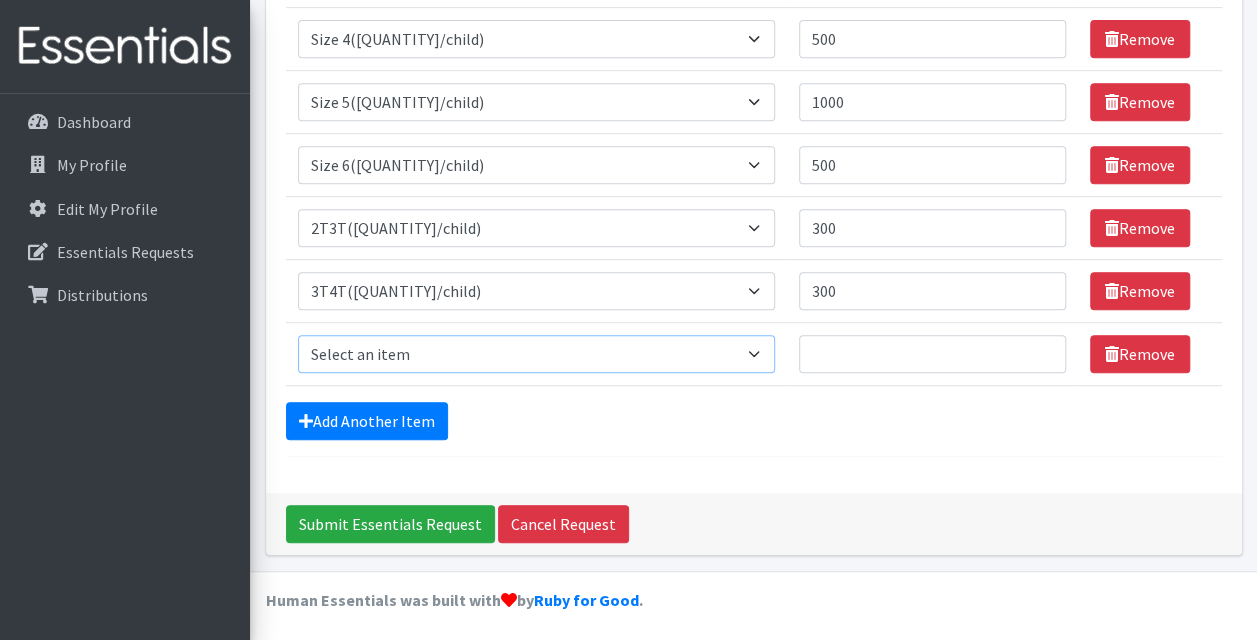click on "Select an item
2T3T(30/child)
3T4T(30/child)
4T5T(30/child)
Cloth Diaper Kit (specify gender & size/age)
Cloth Diaper Mini Starter Kit (specify gender & size/age)
Native Conditioner, 16.5 oz. (1 case of 6 bottles)
Size 1(50/child)
Size 2(50/child)
Size 3(50/child)
Size 4(50/child)
Size 5(50/child)
Size 6(50/child)
Size N(50/child)
Swimmers-Infant Size  Small (13-24 lbs)
Youth Pull-Ups (L) (60- 125 lbs)" at bounding box center [537, 354] 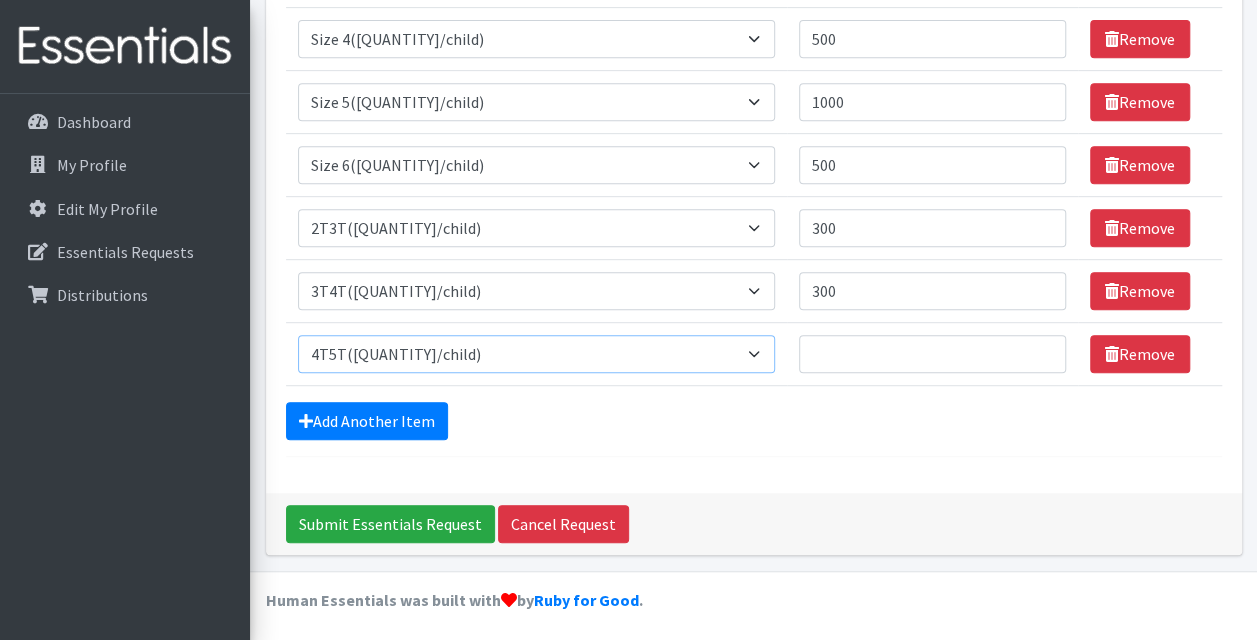 click on "Select an item
2T3T(30/child)
3T4T(30/child)
4T5T(30/child)
Cloth Diaper Kit (specify gender & size/age)
Cloth Diaper Mini Starter Kit (specify gender & size/age)
Native Conditioner, 16.5 oz. (1 case of 6 bottles)
Size 1(50/child)
Size 2(50/child)
Size 3(50/child)
Size 4(50/child)
Size 5(50/child)
Size 6(50/child)
Size N(50/child)
Swimmers-Infant Size  Small (13-24 lbs)
Youth Pull-Ups (L) (60- 125 lbs)" at bounding box center (537, 354) 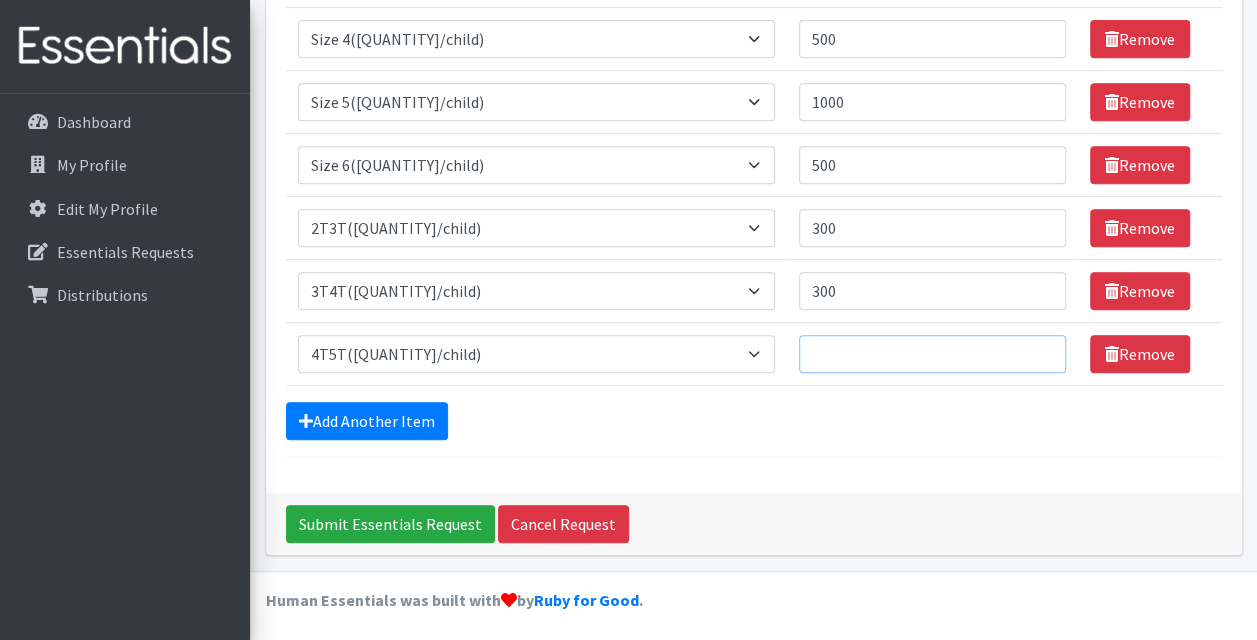 click on "Quantity" at bounding box center (932, 354) 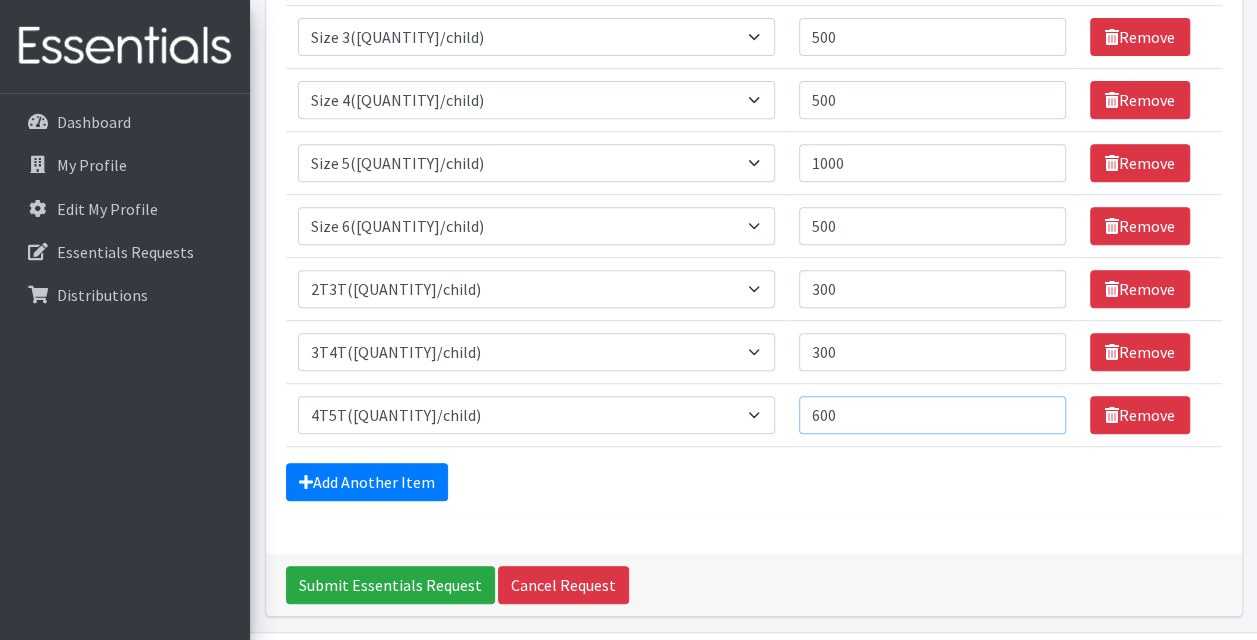scroll, scrollTop: 400, scrollLeft: 0, axis: vertical 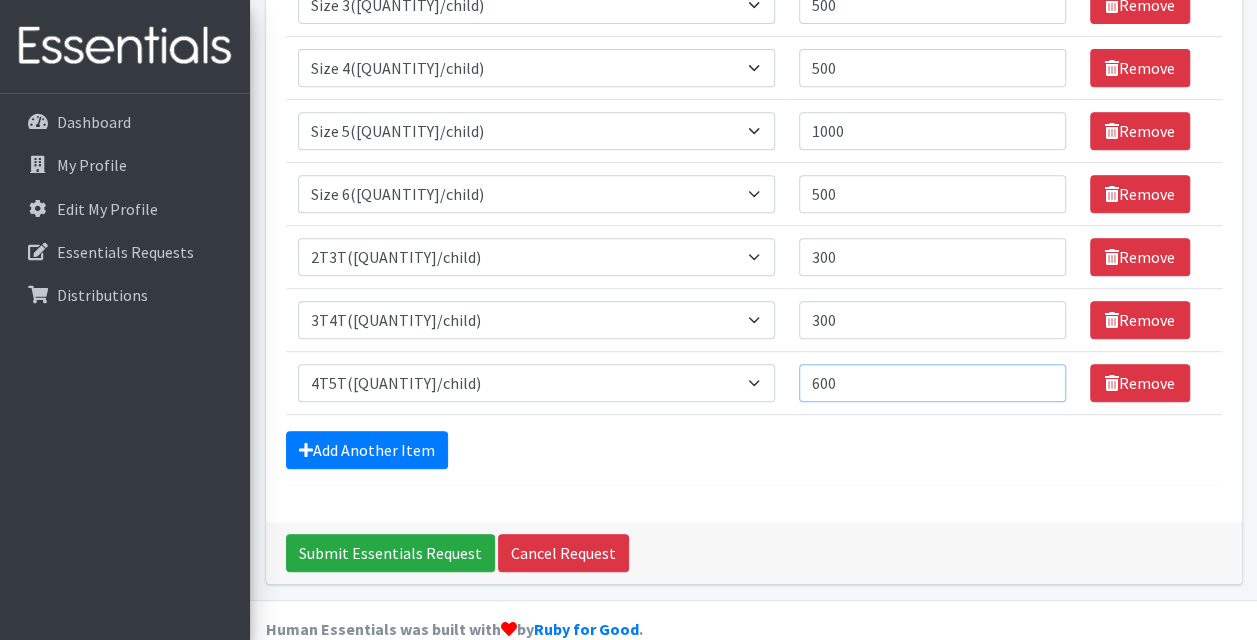 type on "600" 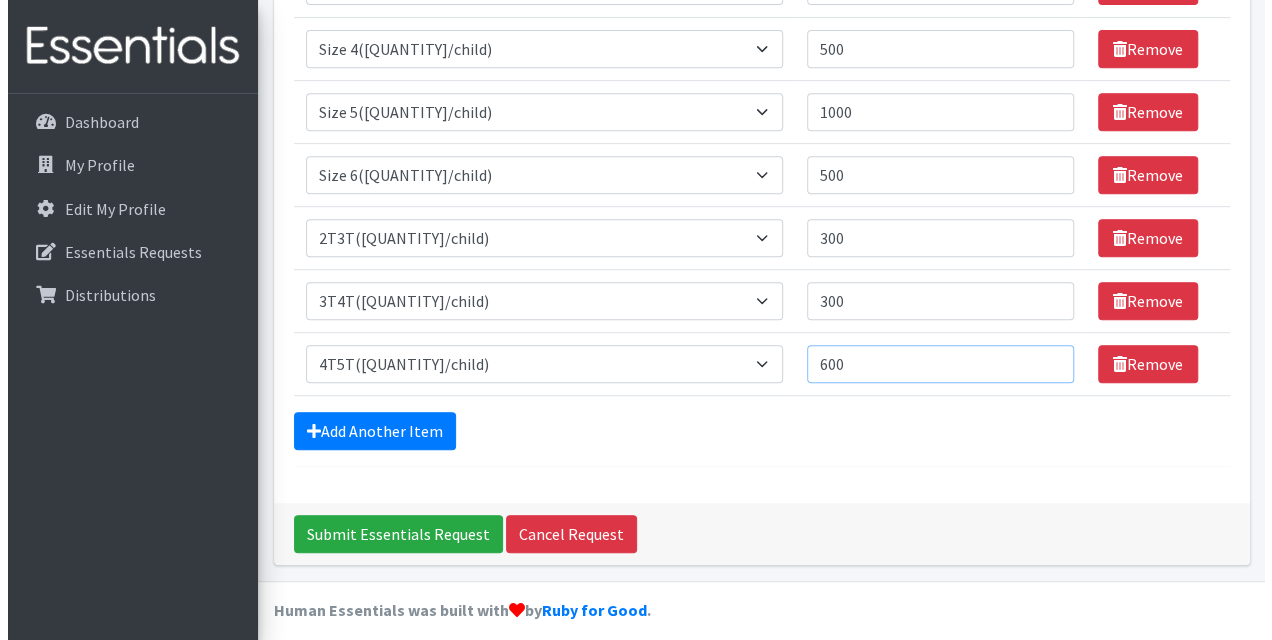 scroll, scrollTop: 429, scrollLeft: 0, axis: vertical 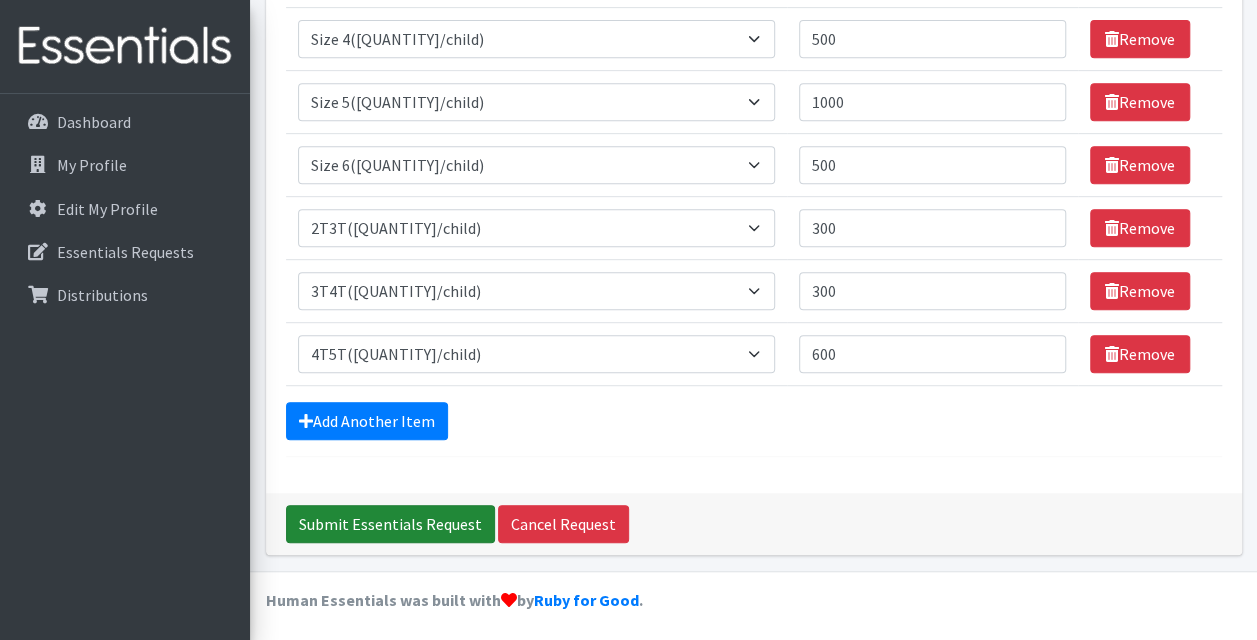 click on "Submit Essentials Request" at bounding box center (390, 524) 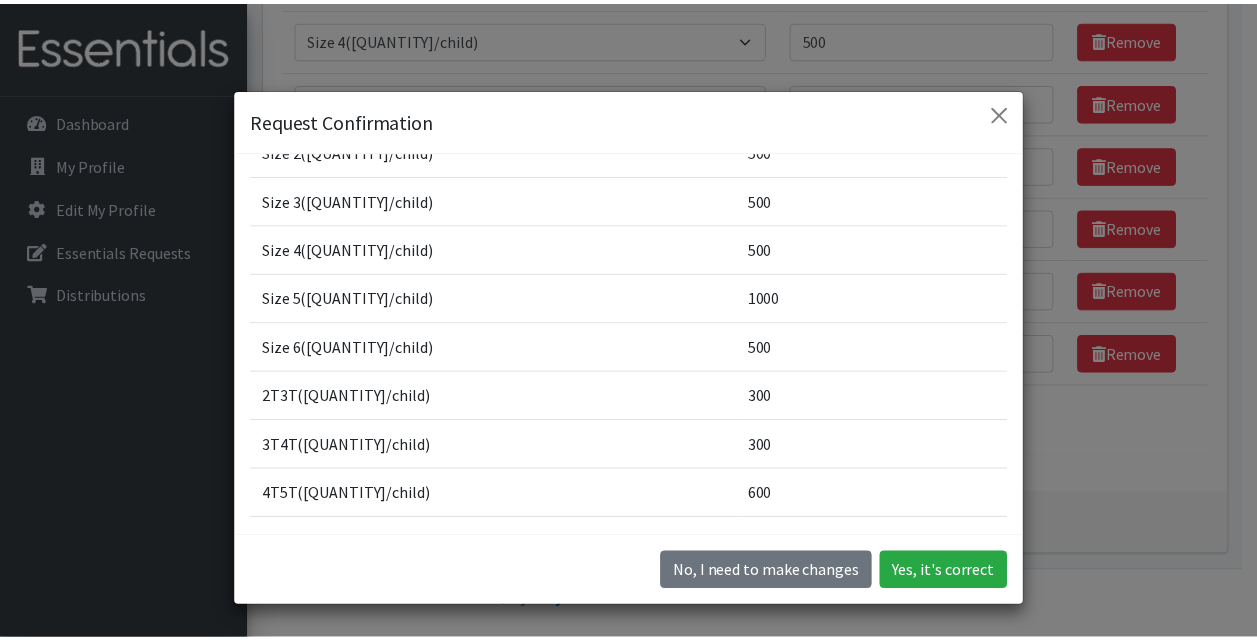 scroll, scrollTop: 174, scrollLeft: 0, axis: vertical 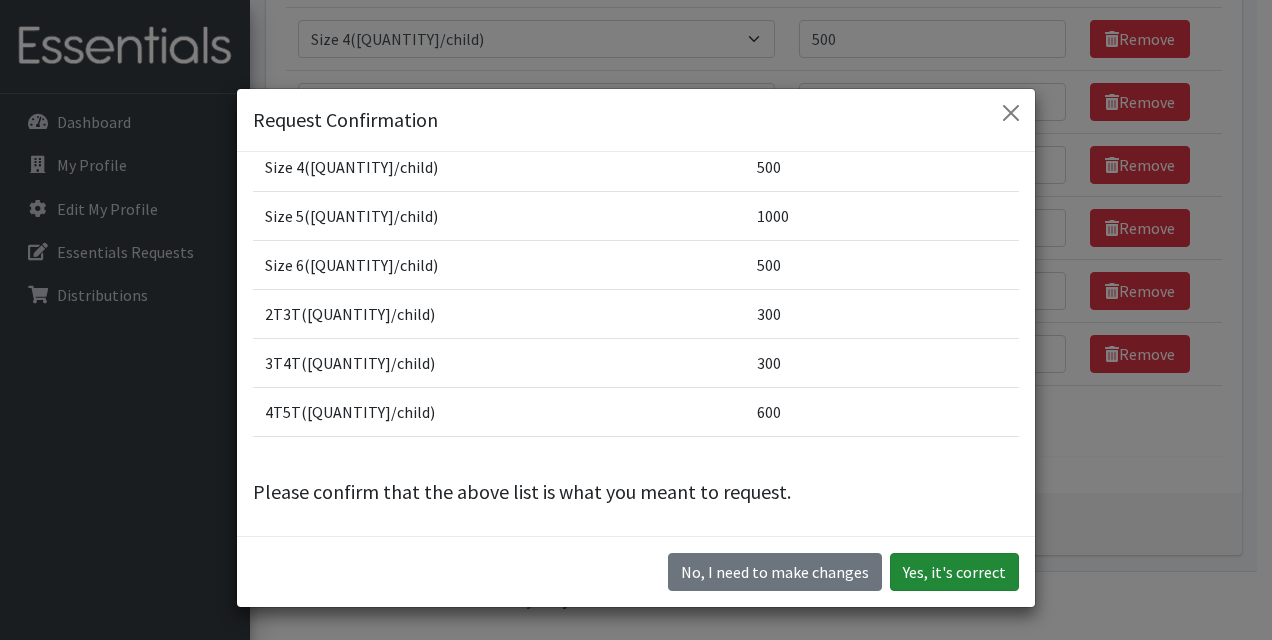 click on "Yes, it's correct" at bounding box center (954, 572) 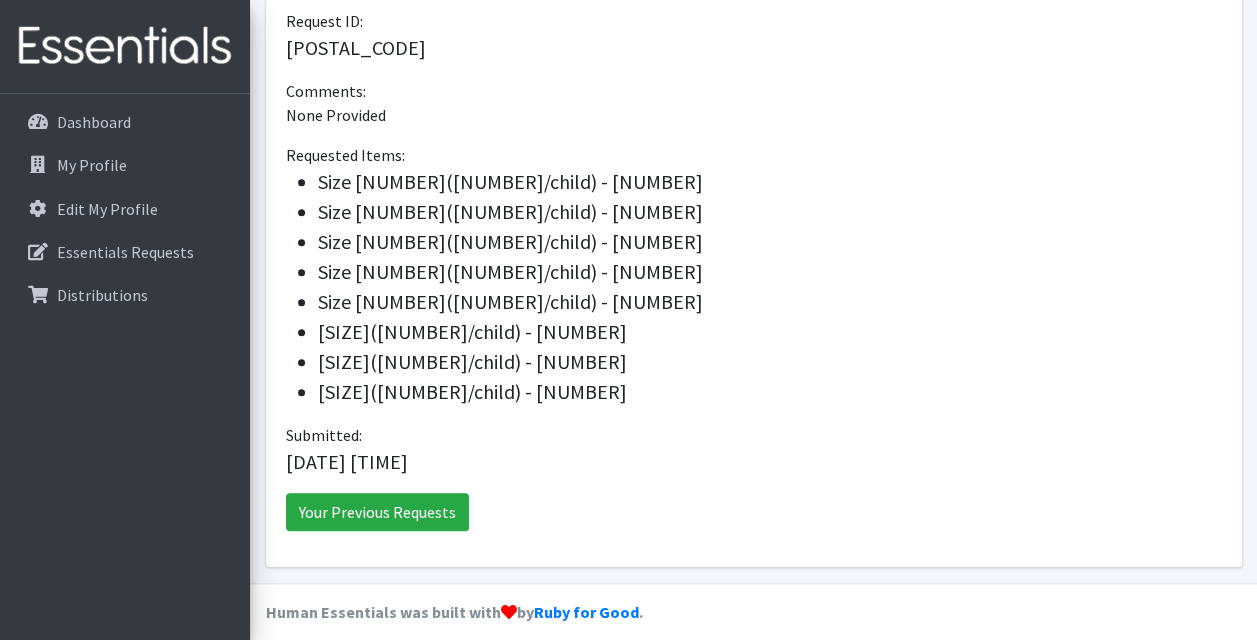 scroll, scrollTop: 100, scrollLeft: 0, axis: vertical 